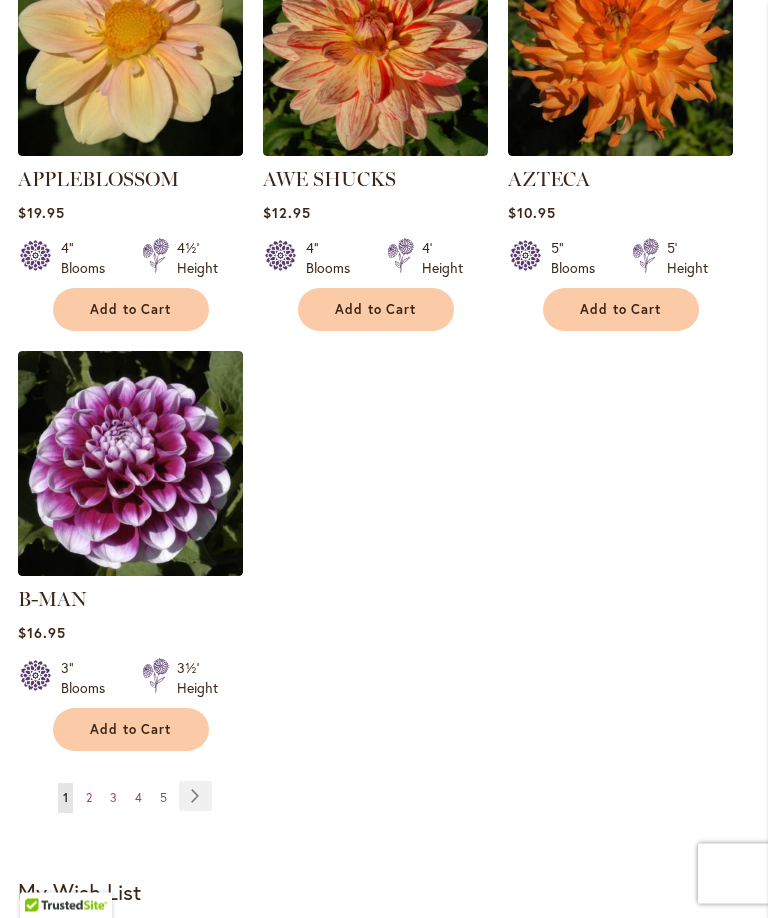 scroll, scrollTop: 2415, scrollLeft: 0, axis: vertical 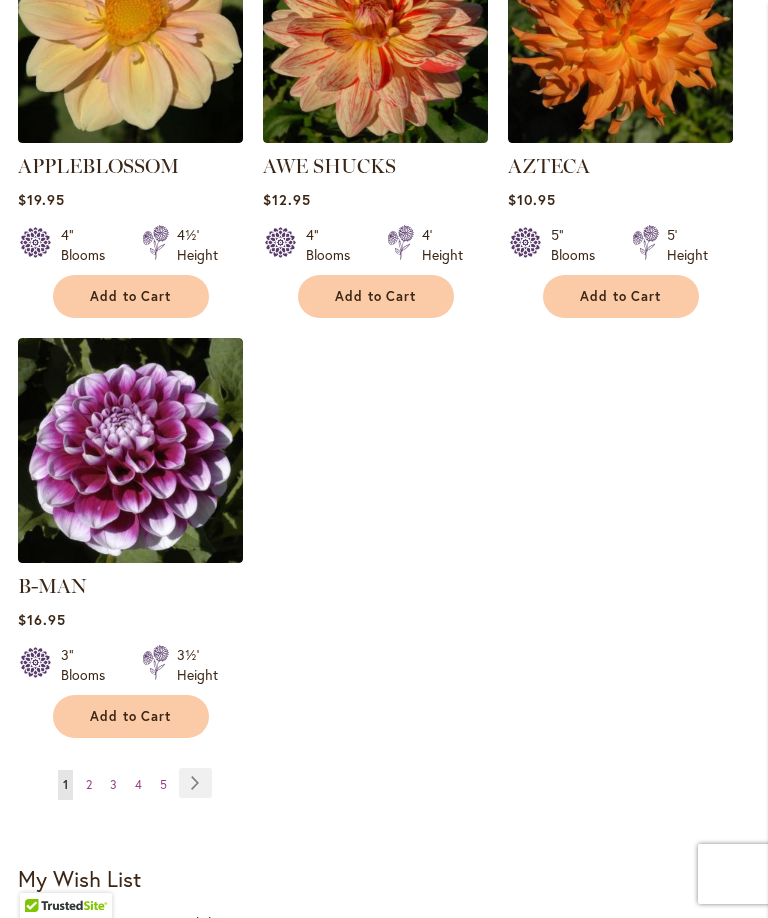click on "Page
Next" at bounding box center [195, 783] 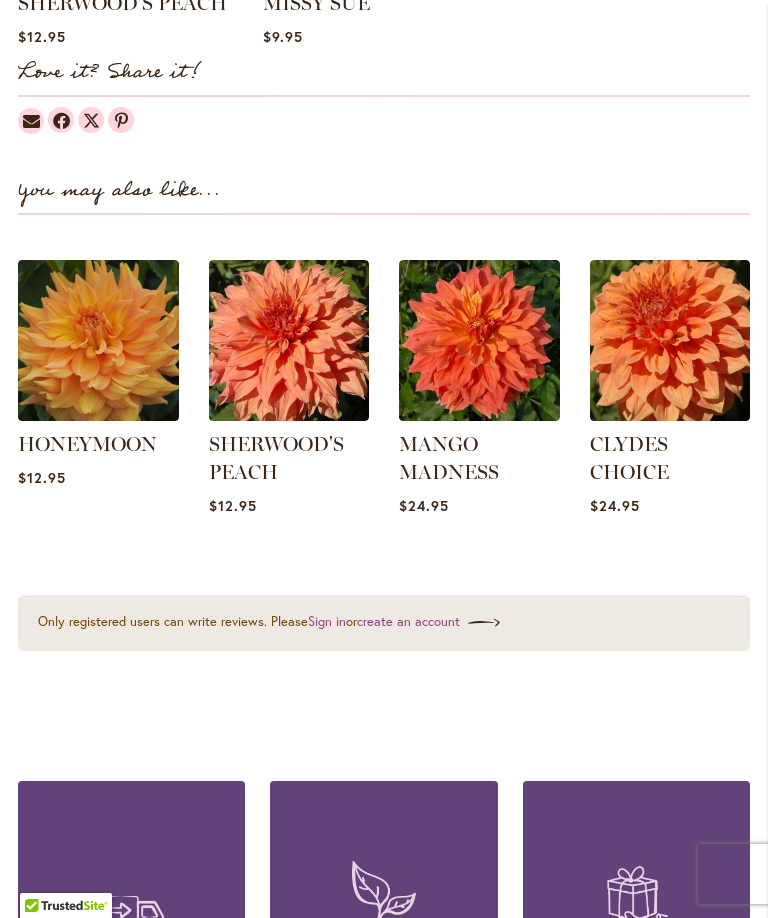 scroll, scrollTop: 2123, scrollLeft: 0, axis: vertical 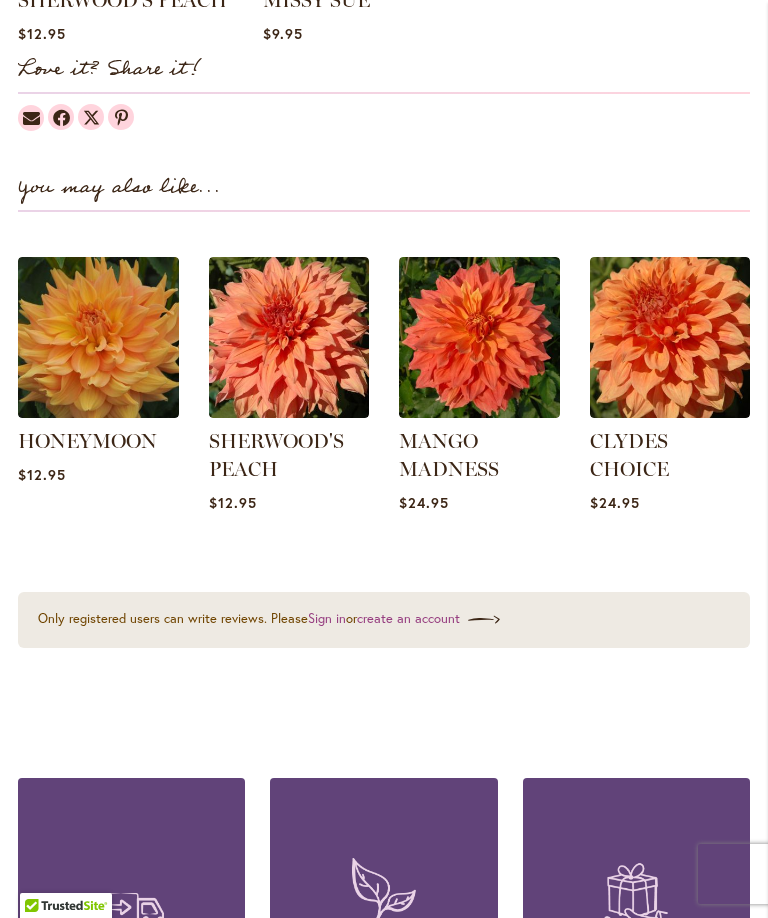 click at bounding box center (98, 337) 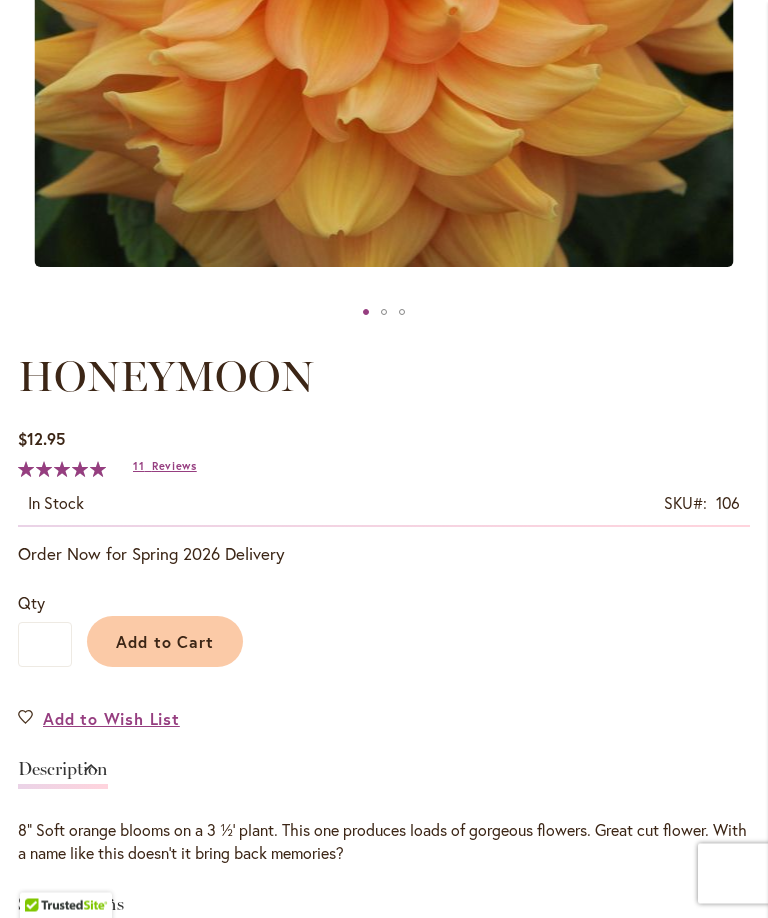 scroll, scrollTop: 727, scrollLeft: 0, axis: vertical 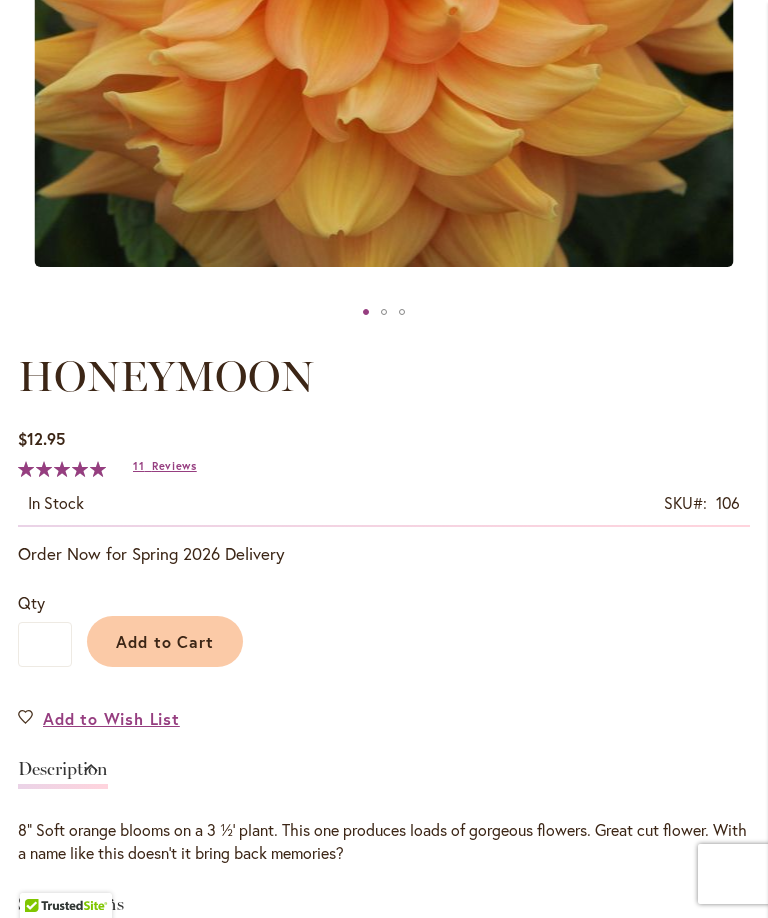 click on "Add to Cart" at bounding box center [165, 641] 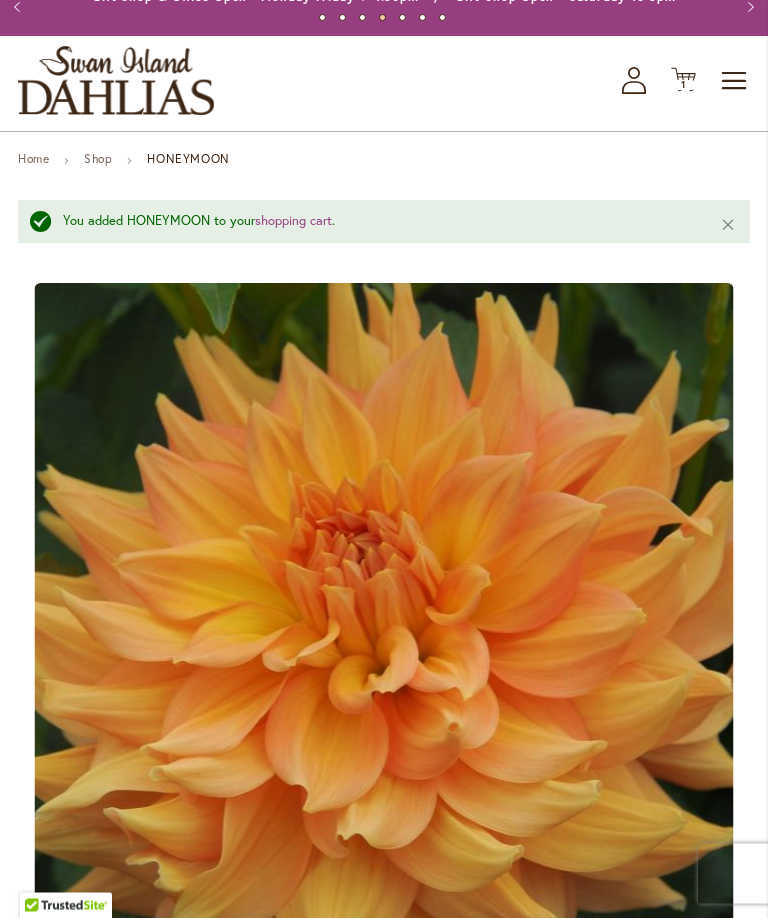 scroll, scrollTop: 0, scrollLeft: 0, axis: both 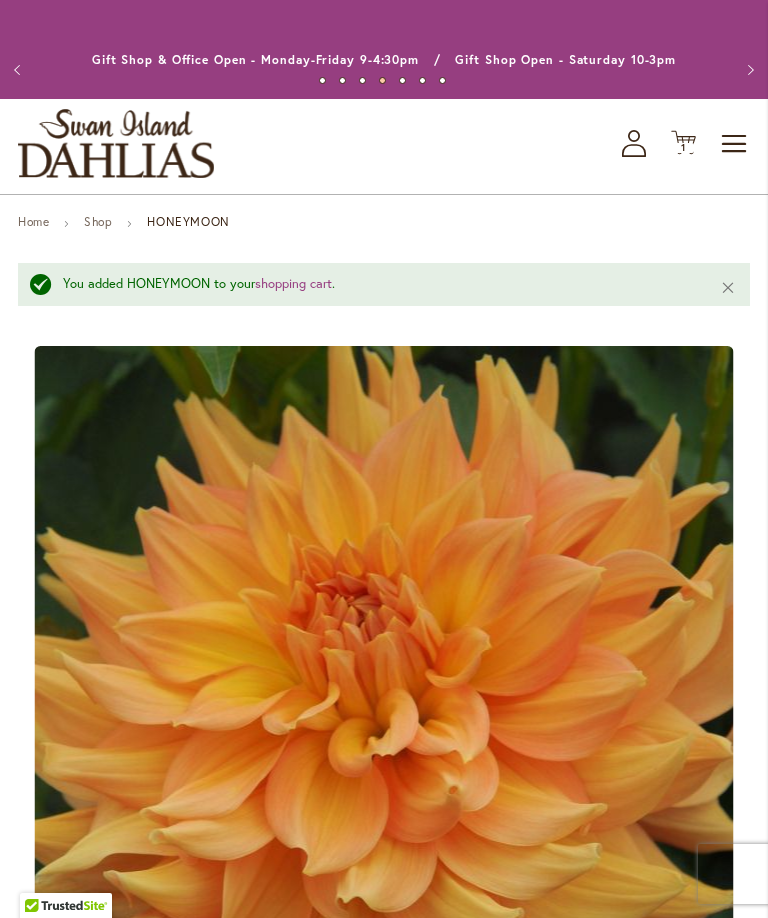 click on "Skip to Content
Toggle Nav
Shop
All Shop
Dahlia Tubers
Collections
Fresh Cut Dahlias
Gardening Supplies
Gift Cards
Request a Catalog
Gifts, Clothing & Specialty Items" at bounding box center [384, 4232] 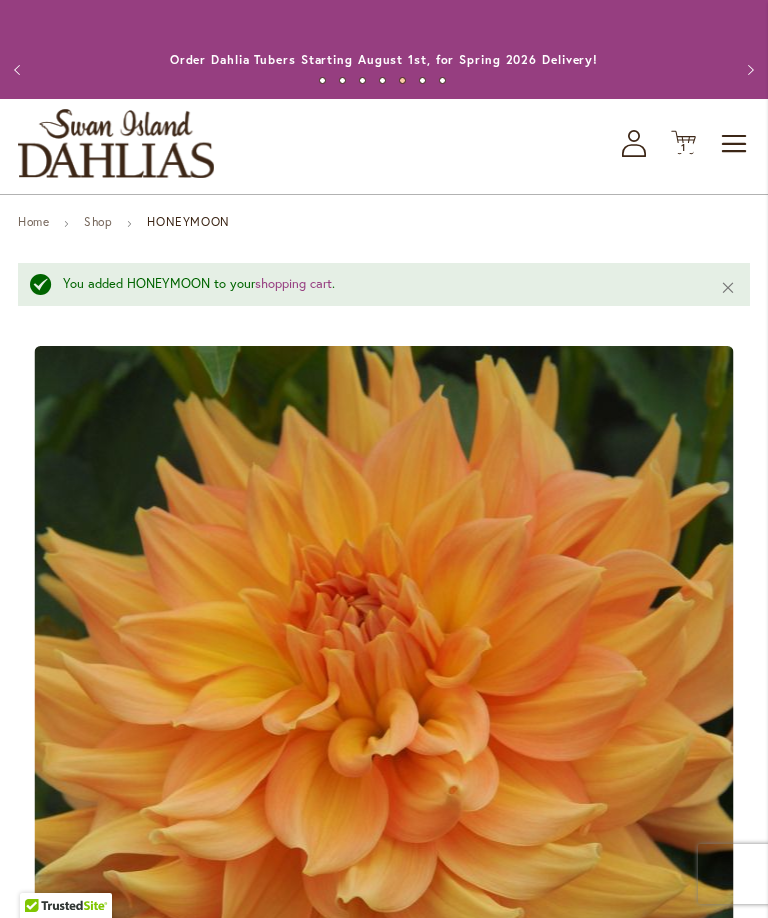 click on "Shop" at bounding box center [98, 221] 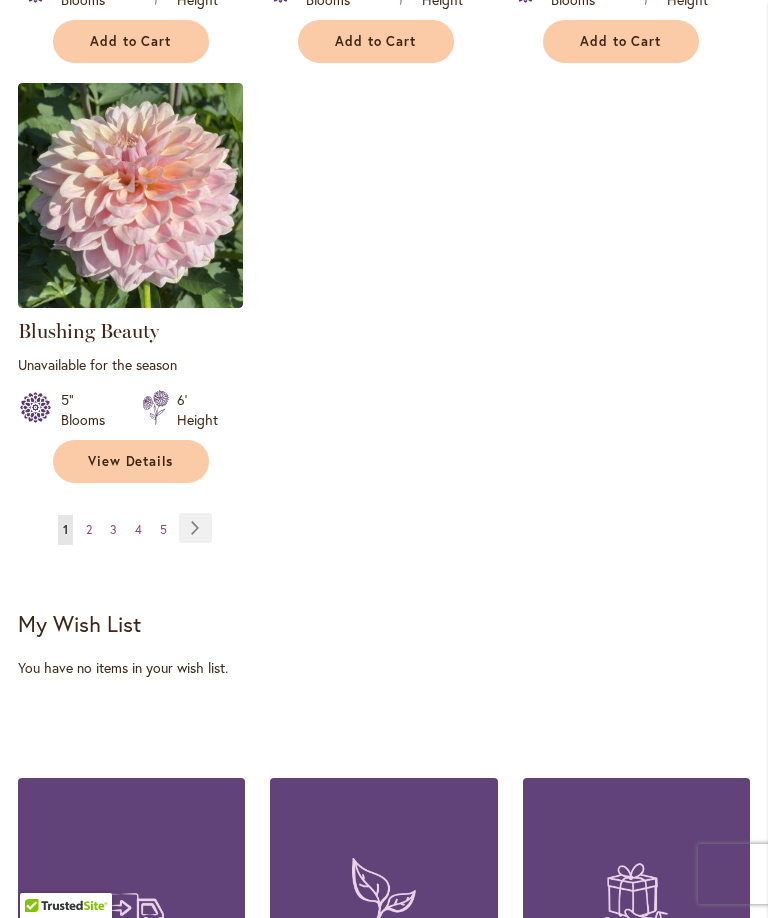 scroll, scrollTop: 2493, scrollLeft: 0, axis: vertical 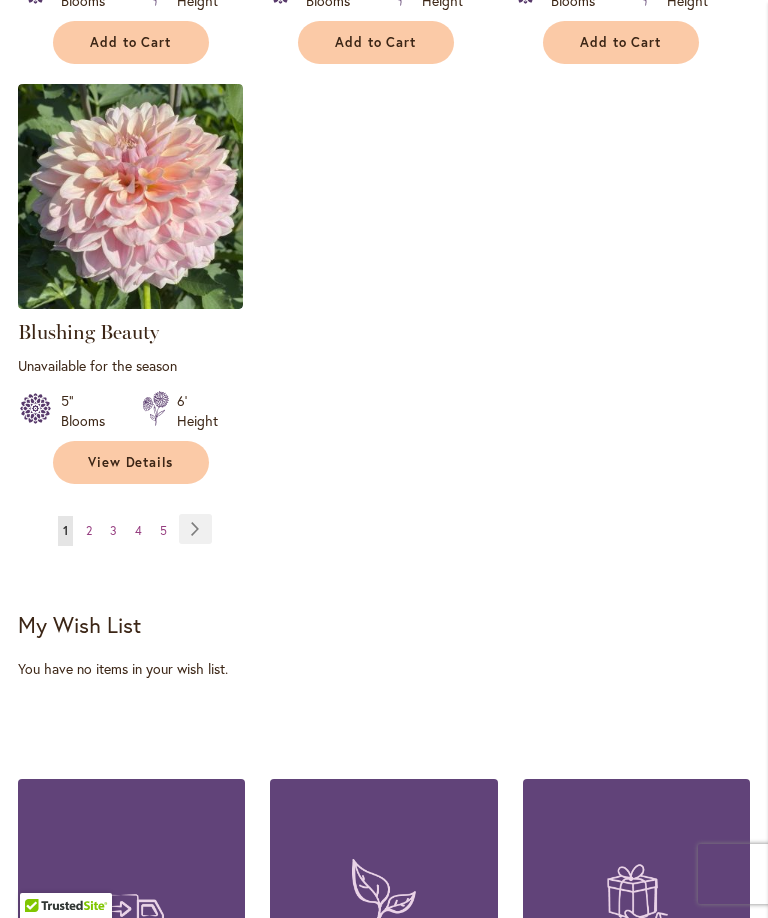 click on "Page
Next" at bounding box center (195, 529) 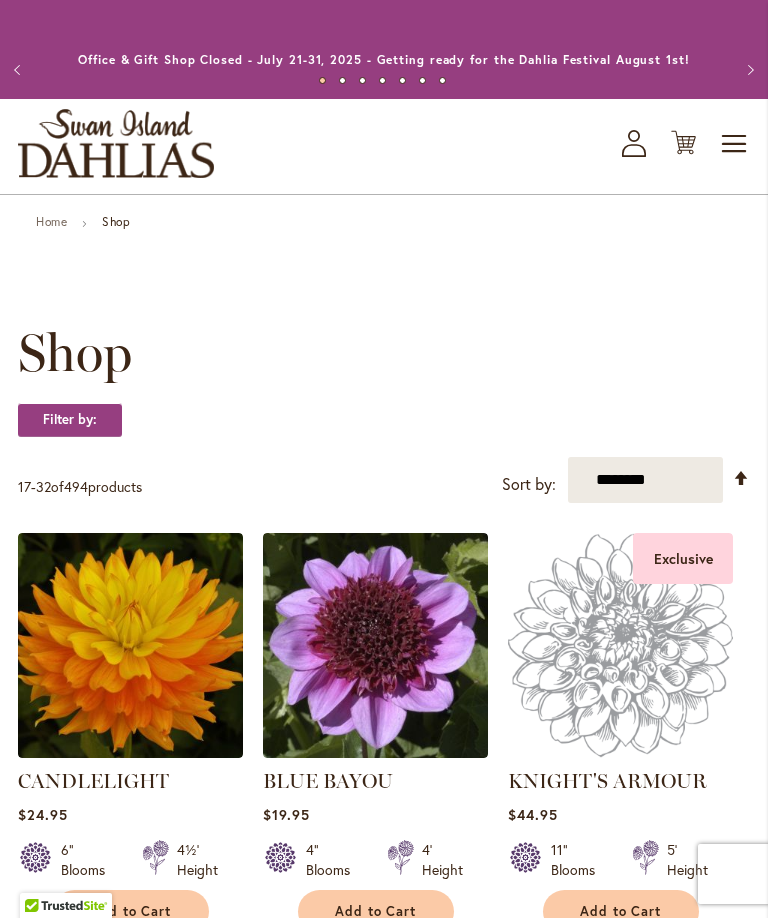 scroll, scrollTop: 0, scrollLeft: 0, axis: both 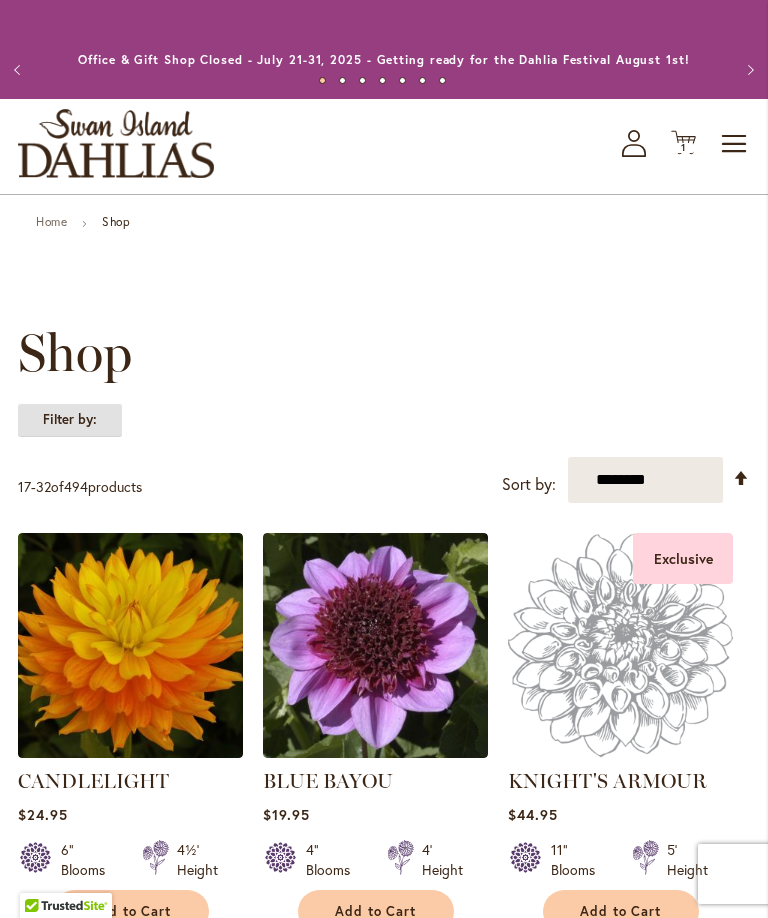 click on "Filter by:" at bounding box center (70, 420) 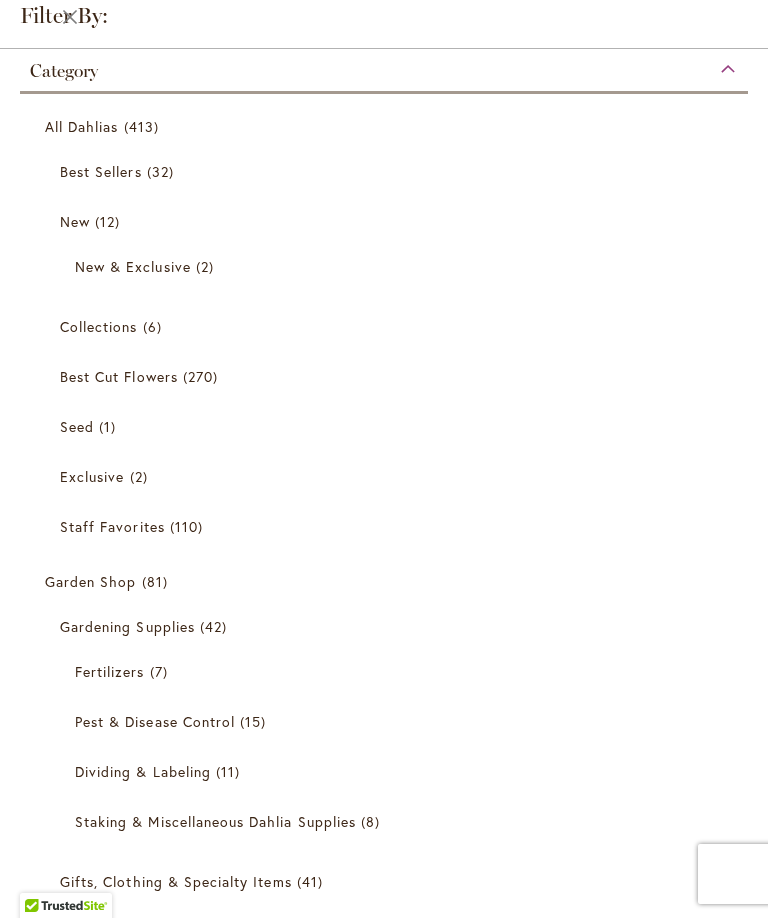 scroll, scrollTop: 0, scrollLeft: 0, axis: both 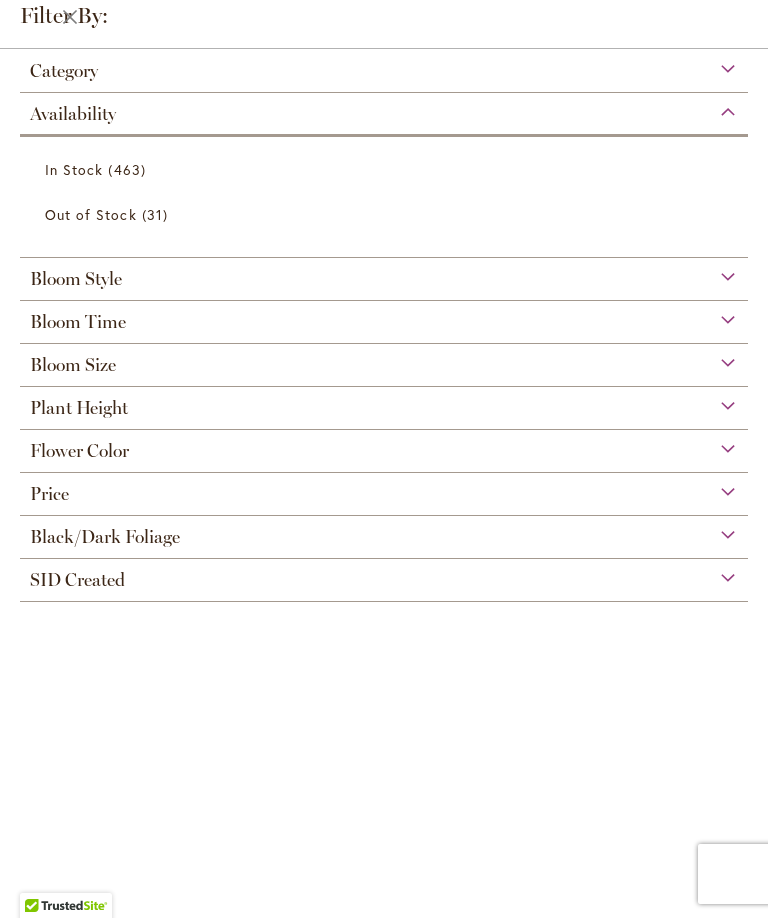 click on "Bloom Size" at bounding box center [73, 365] 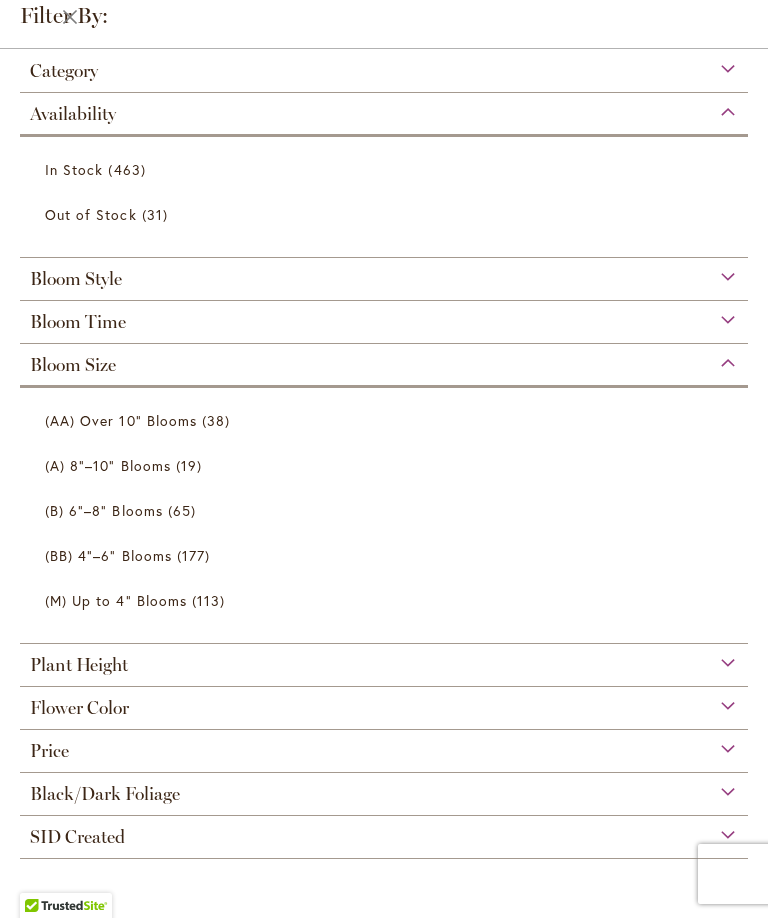 click on "(A) 8"–10" Blooms" at bounding box center (108, 465) 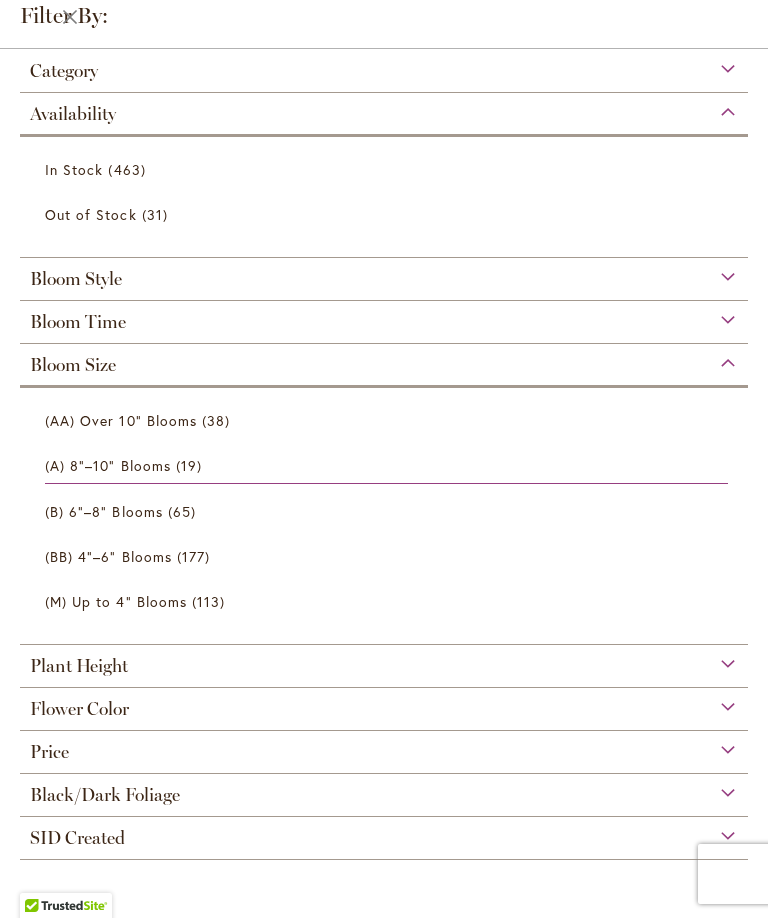 click on "(A) 8"–10" Blooms" at bounding box center (108, 465) 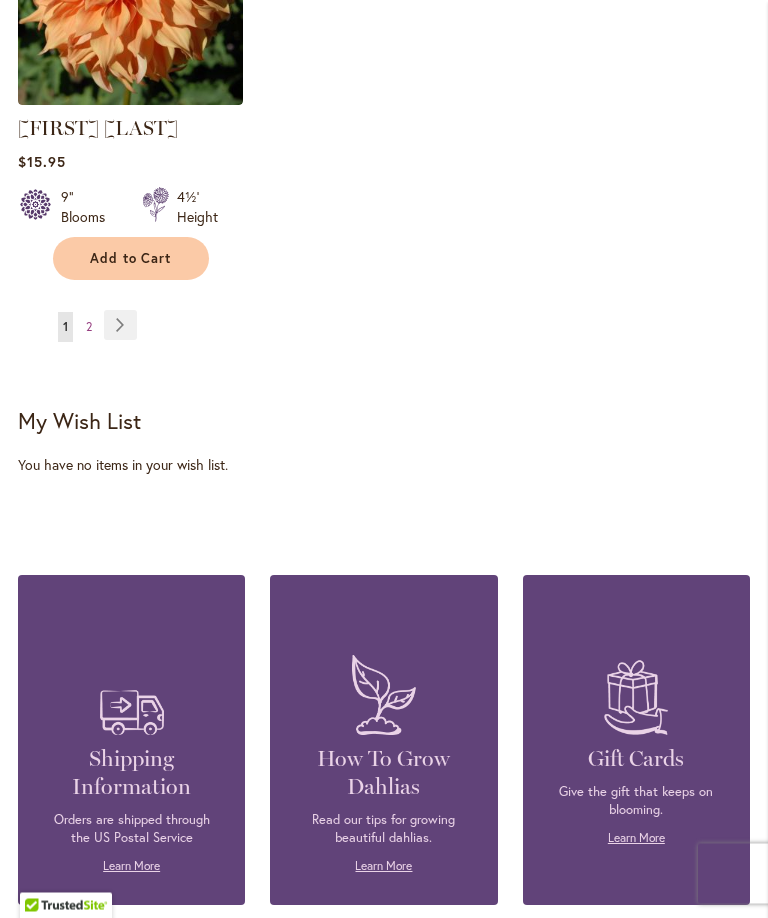 scroll, scrollTop: 2929, scrollLeft: 0, axis: vertical 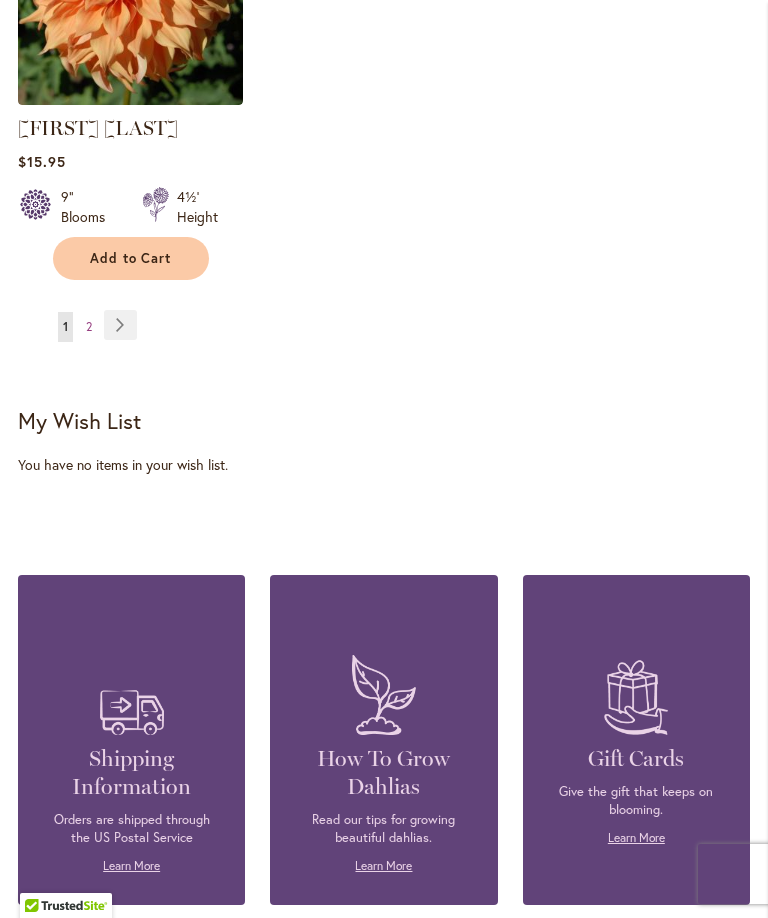 click on "Page
Next" at bounding box center (120, 325) 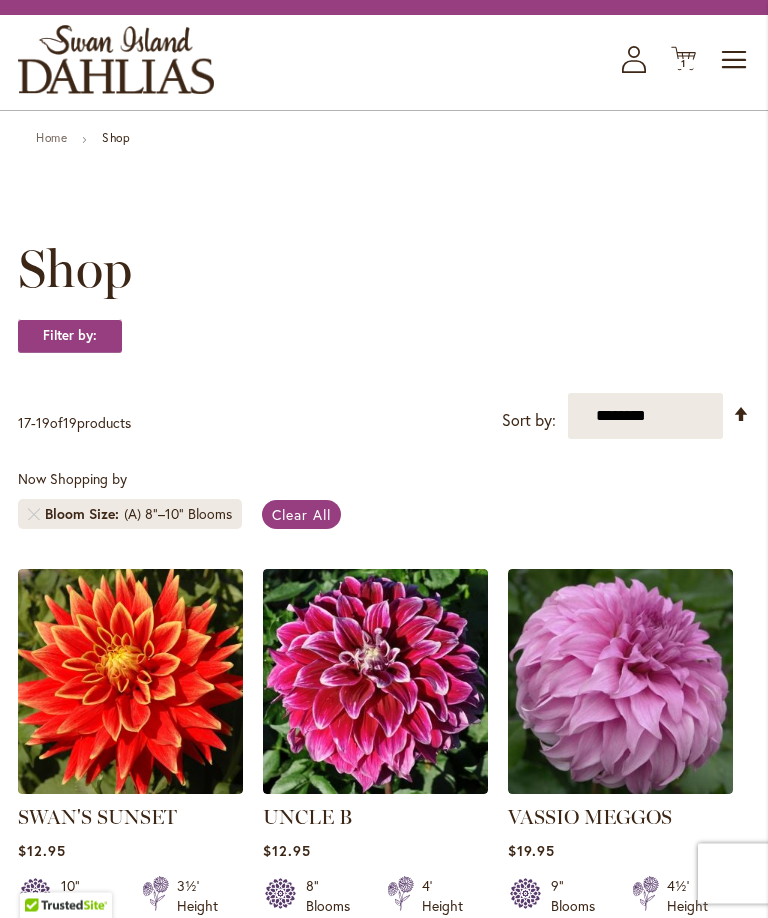 scroll, scrollTop: 20, scrollLeft: 0, axis: vertical 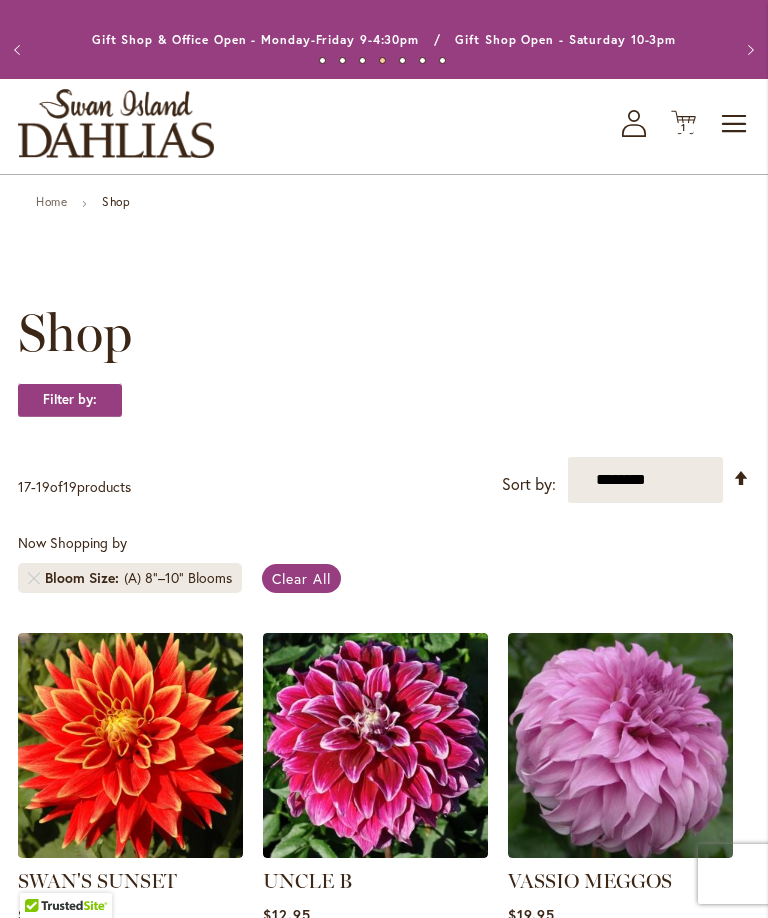 click on "Clear All" at bounding box center [301, 578] 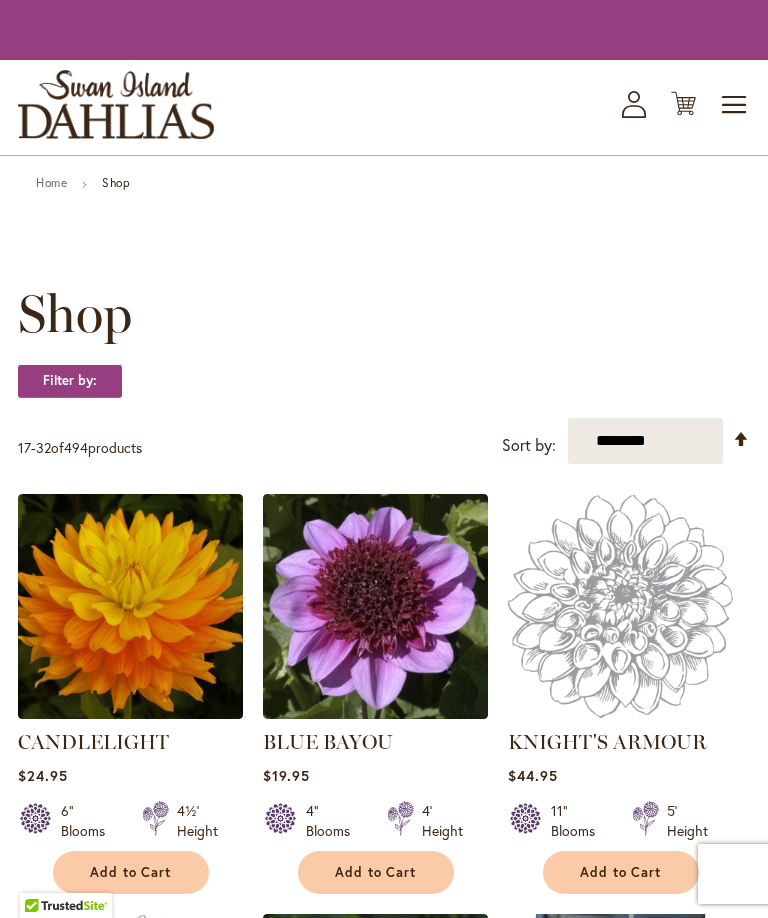 scroll, scrollTop: 0, scrollLeft: 0, axis: both 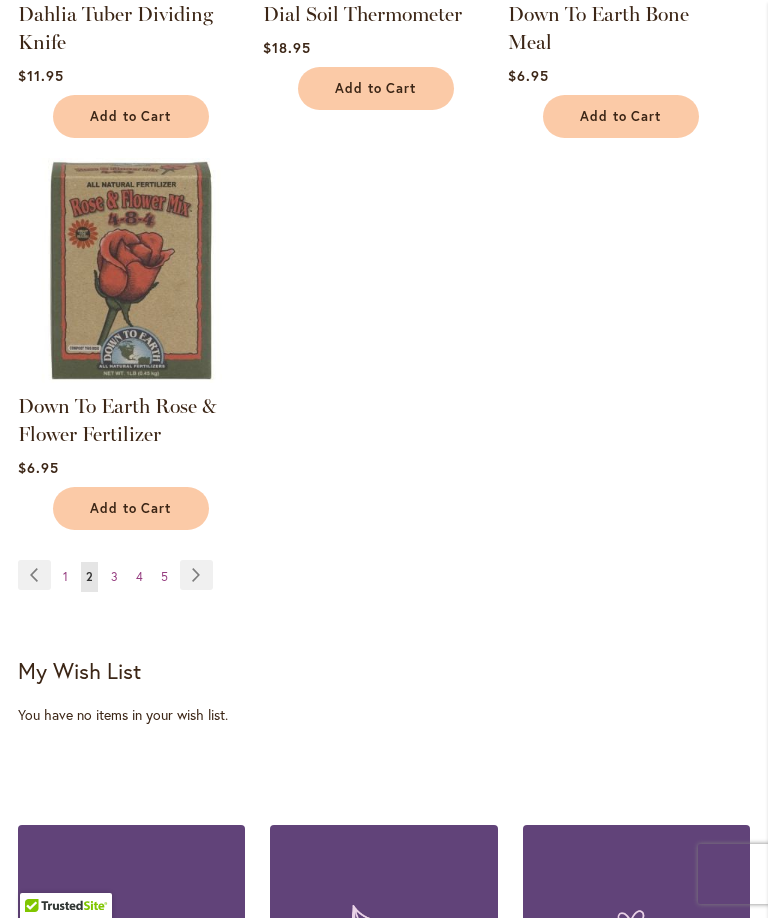 click on "Page
Next" at bounding box center [196, 575] 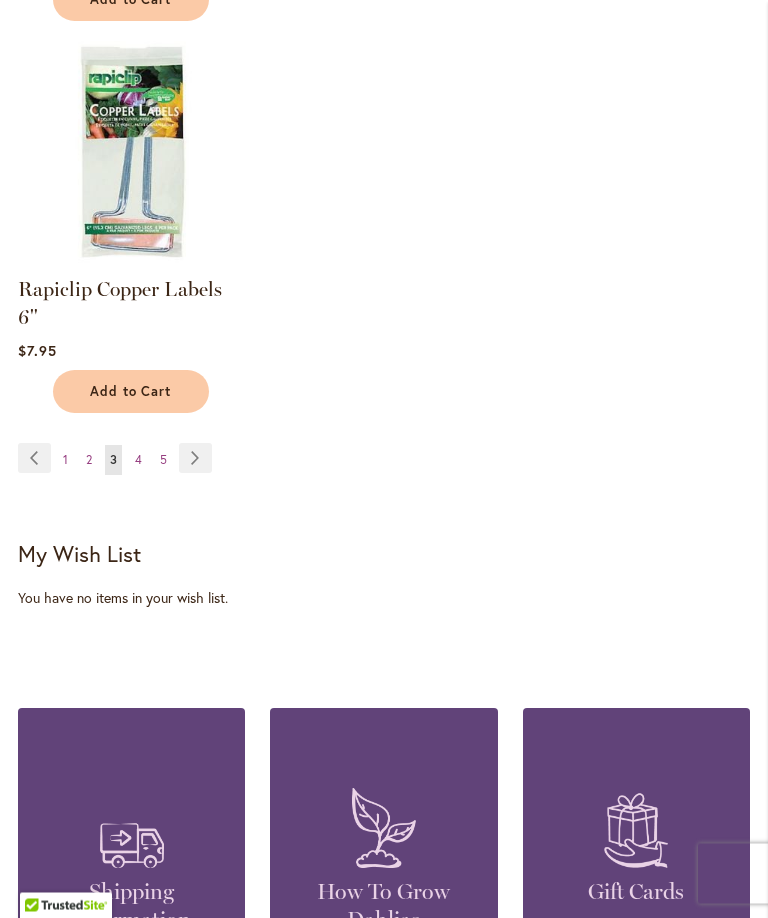 scroll, scrollTop: 2424, scrollLeft: 0, axis: vertical 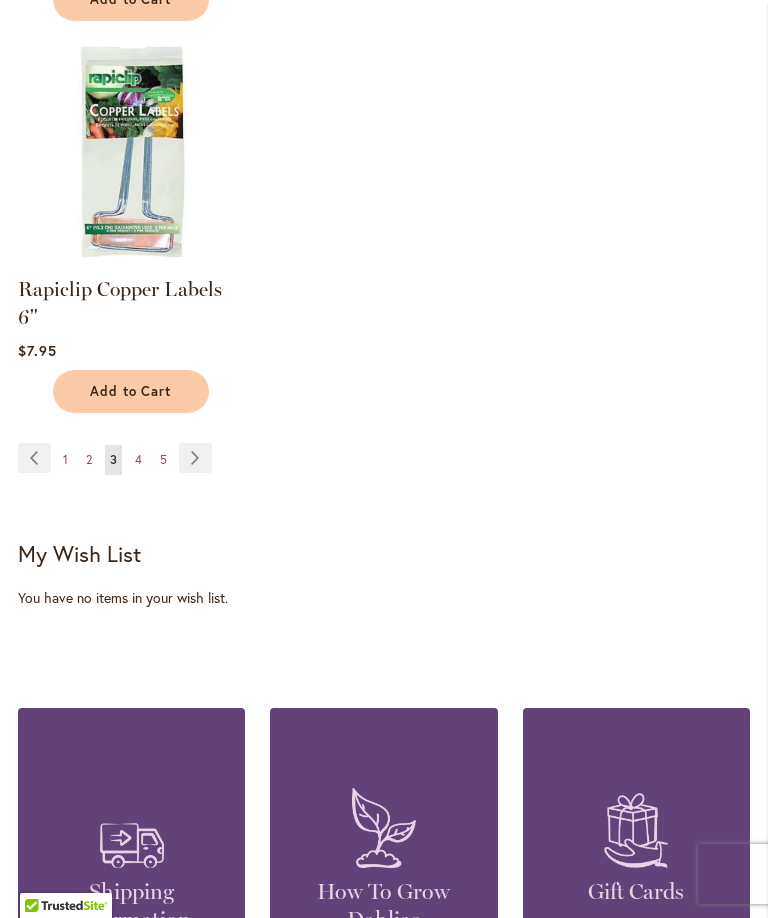 click on "Page
Next" at bounding box center (195, 458) 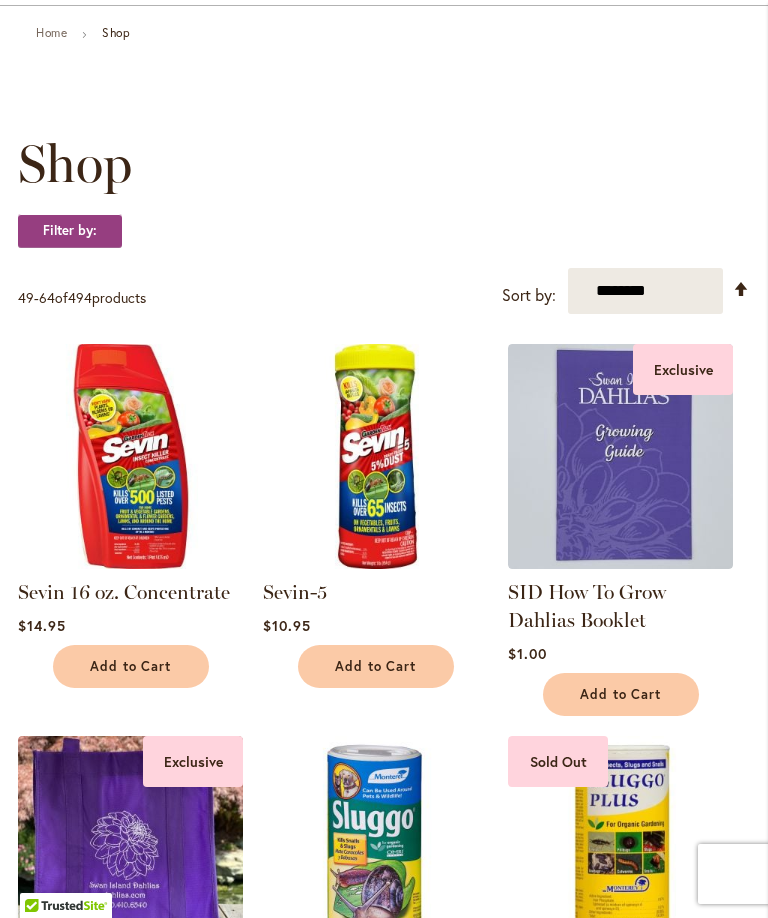 scroll, scrollTop: 0, scrollLeft: 0, axis: both 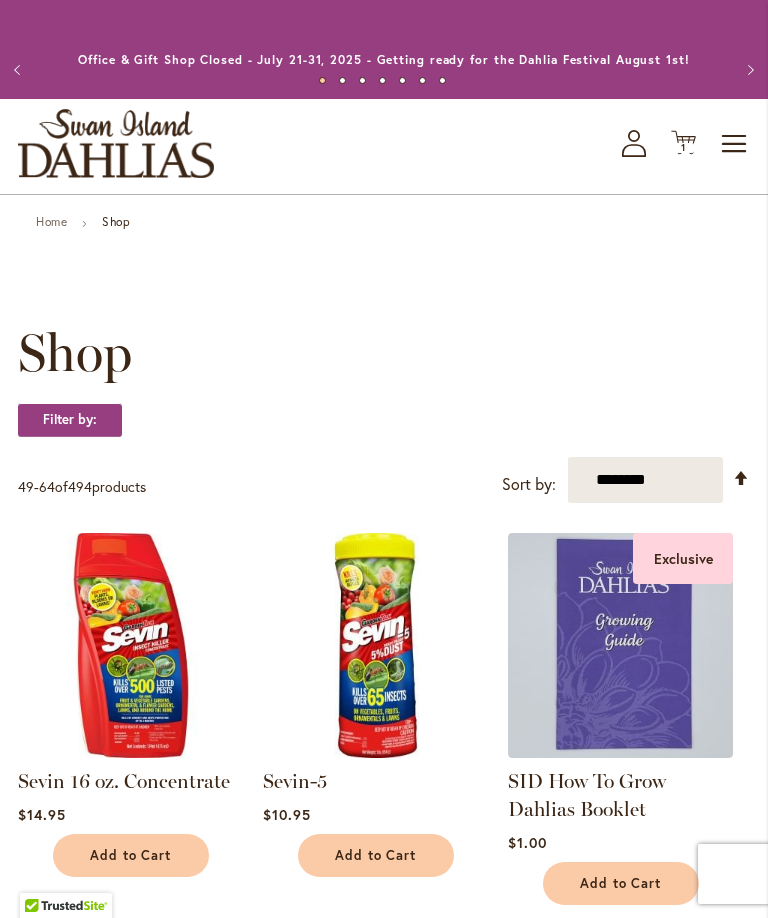 click on "Previous" at bounding box center (20, 70) 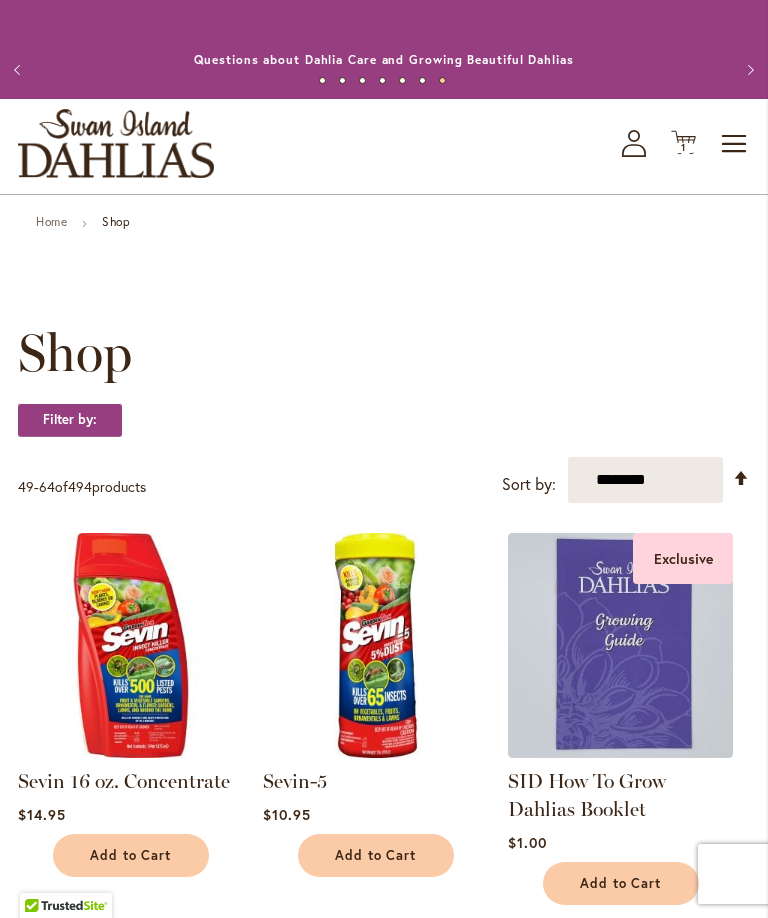 click on "Previous" at bounding box center [20, 70] 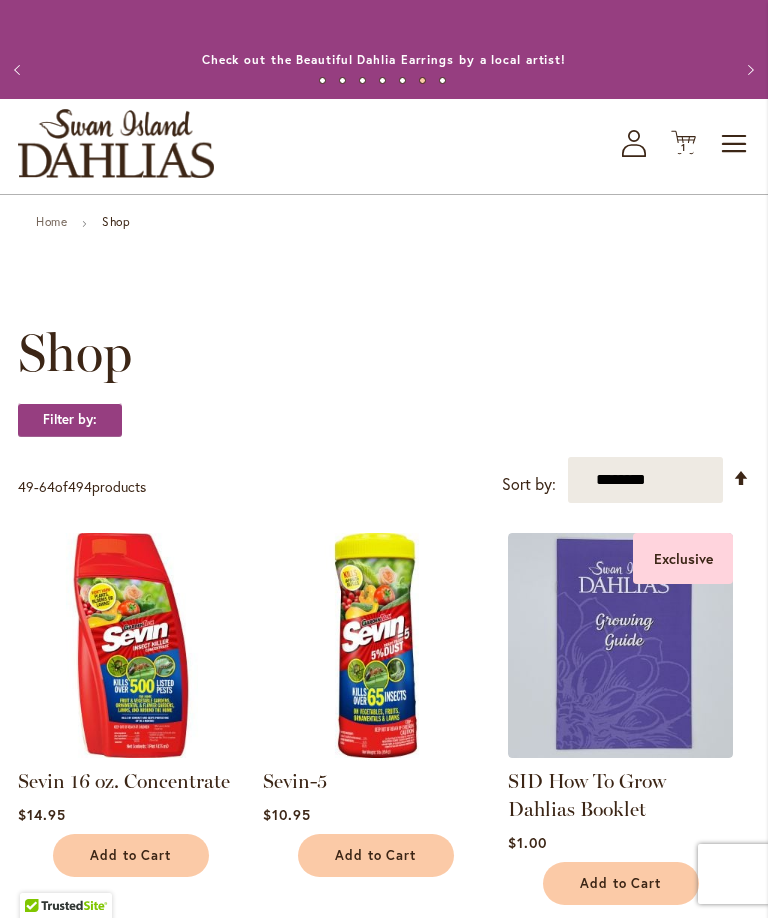 click on "Toggle Nav" at bounding box center [735, 144] 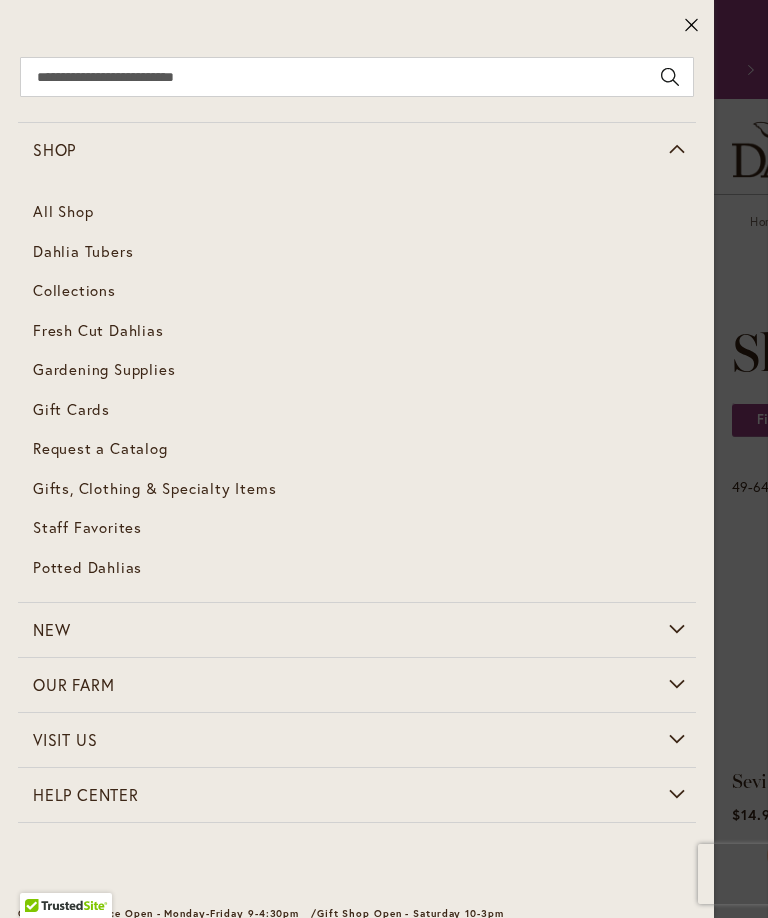 click on "Dahlia Tubers" at bounding box center [83, 251] 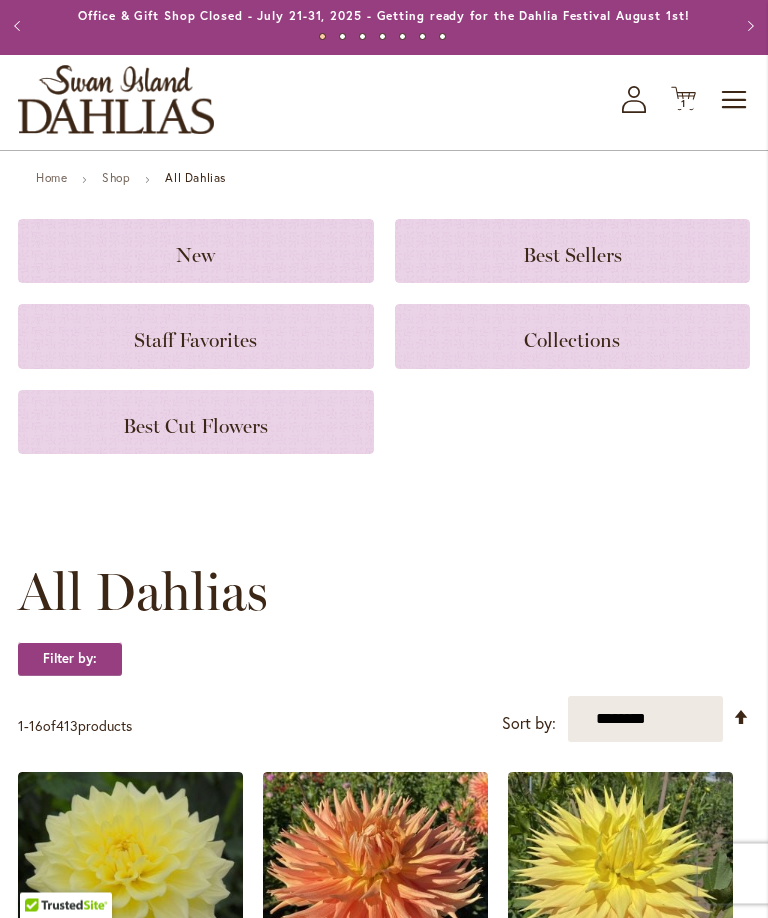 scroll, scrollTop: 44, scrollLeft: 0, axis: vertical 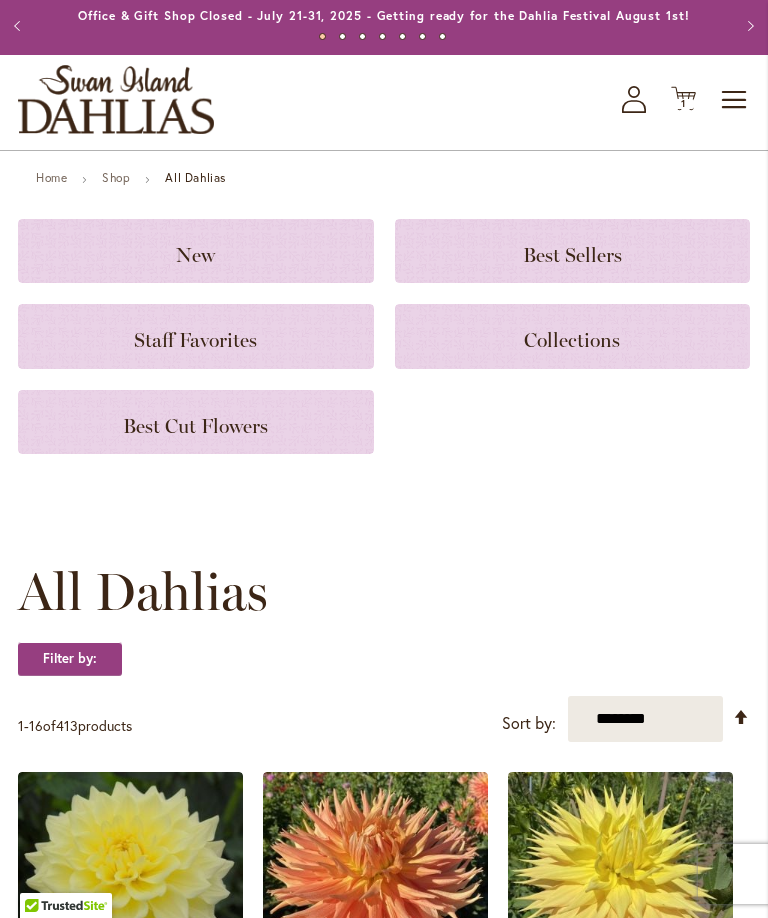 click on "Best Sellers" 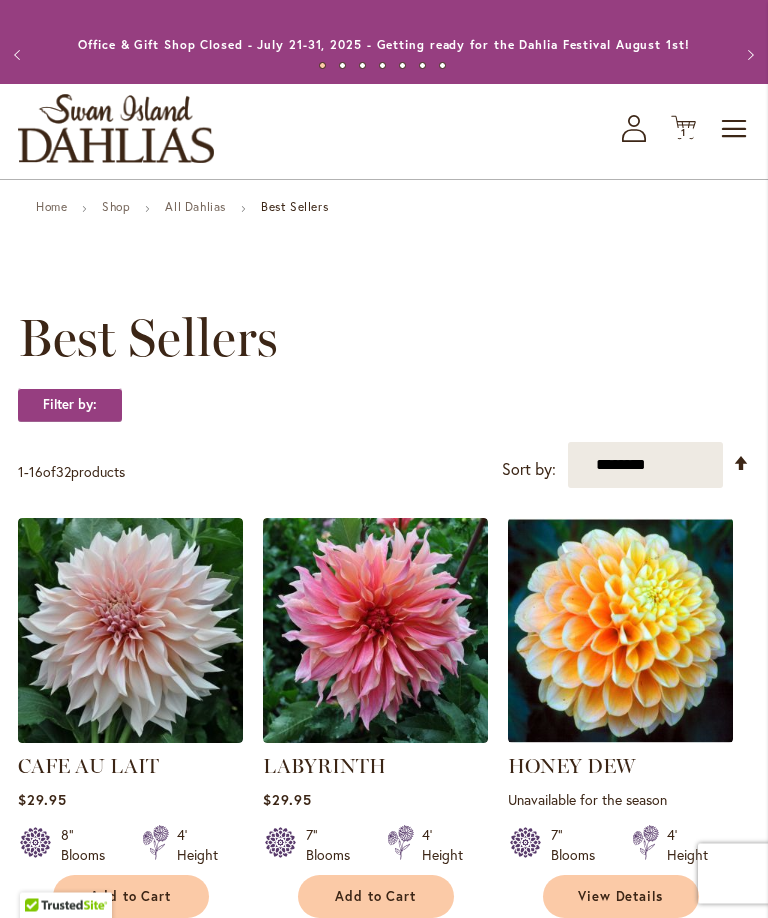 scroll, scrollTop: 0, scrollLeft: 0, axis: both 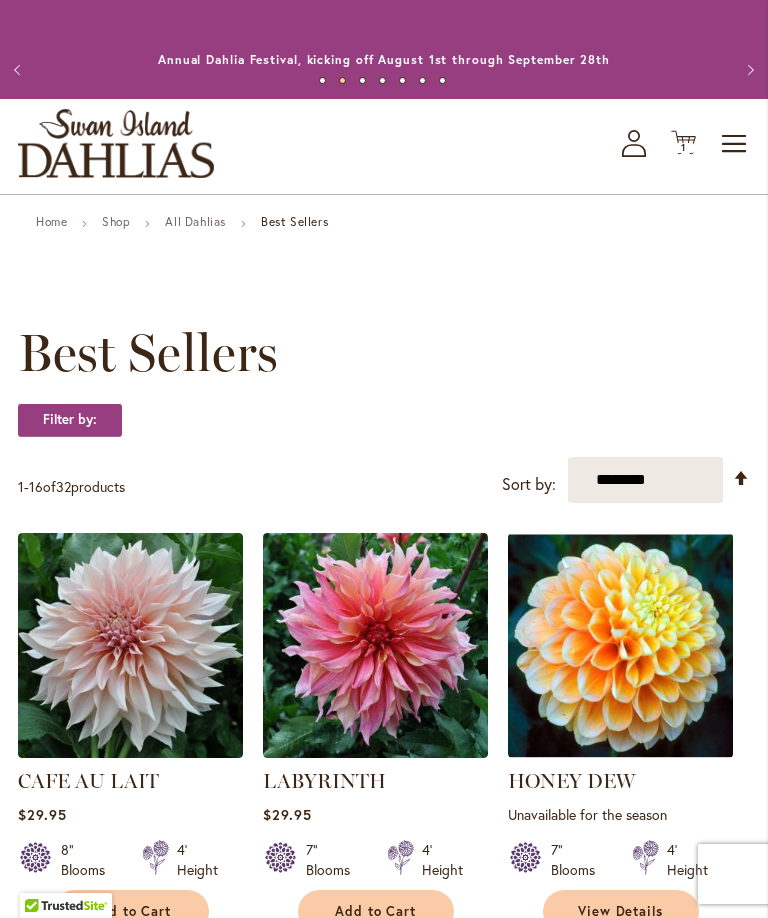 click on "All Dahlias" at bounding box center (195, 221) 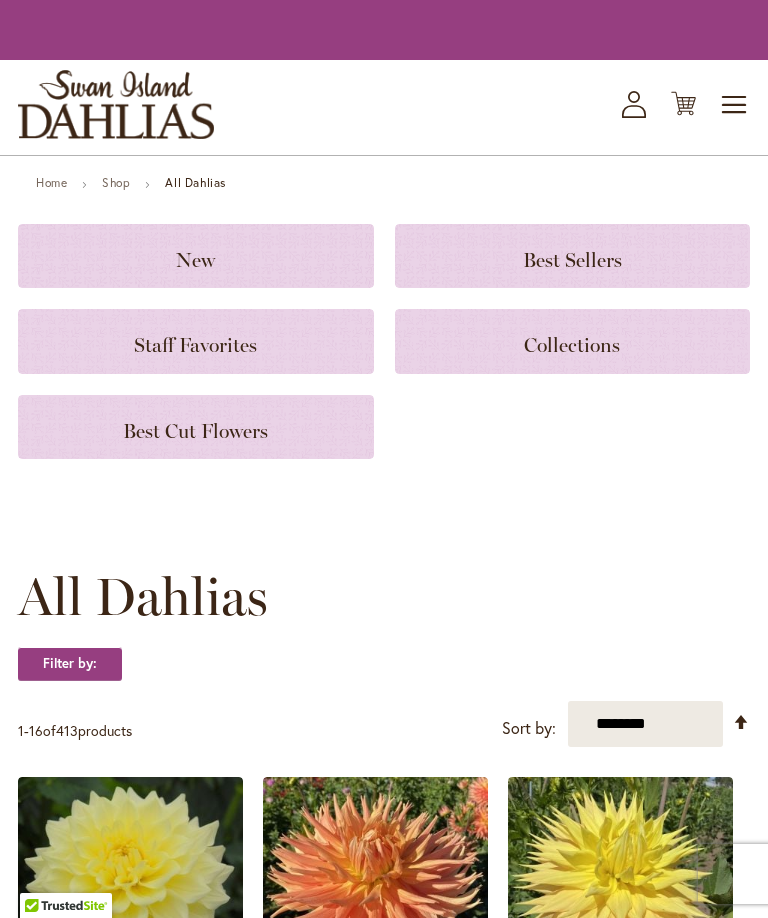 scroll, scrollTop: 0, scrollLeft: 0, axis: both 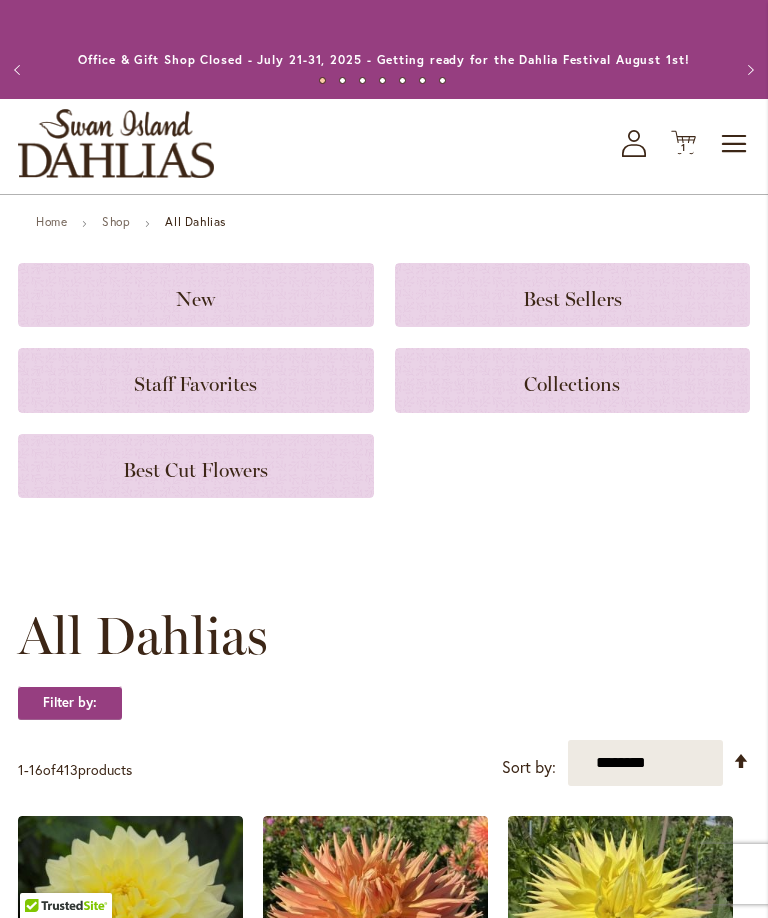 click on "Best Cut Flowers" 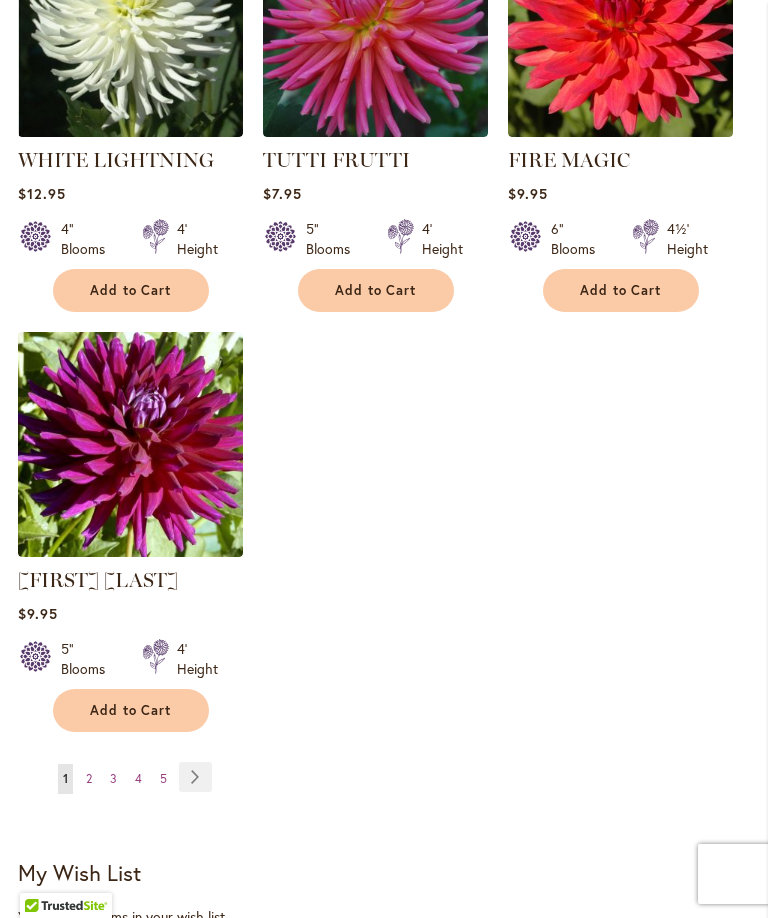 scroll, scrollTop: 2298, scrollLeft: 0, axis: vertical 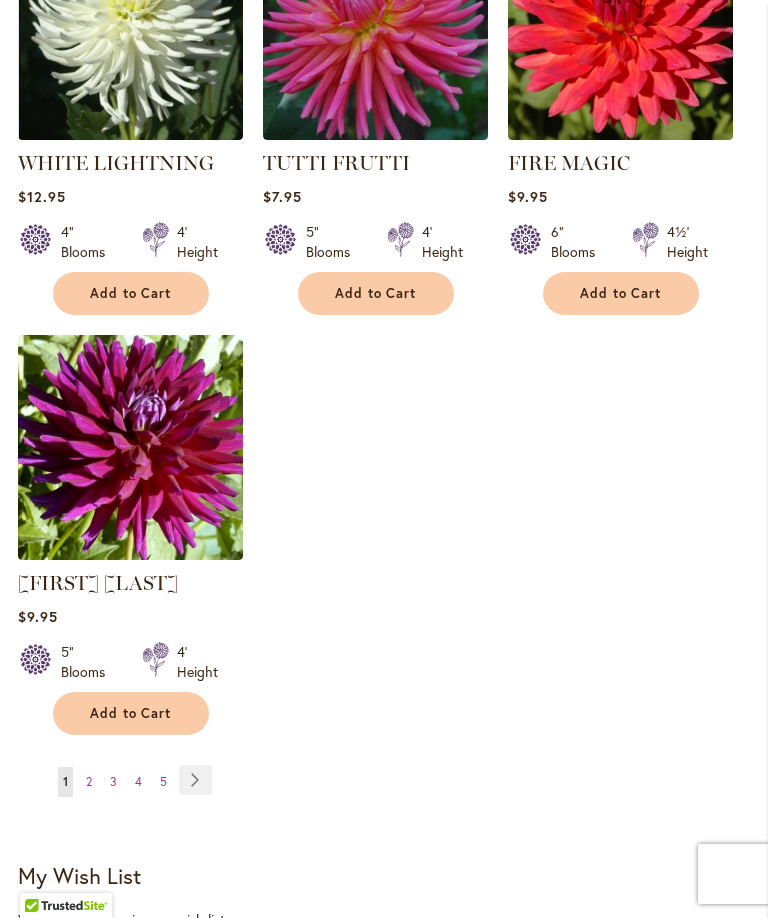 click on "Page
Next" at bounding box center [195, 780] 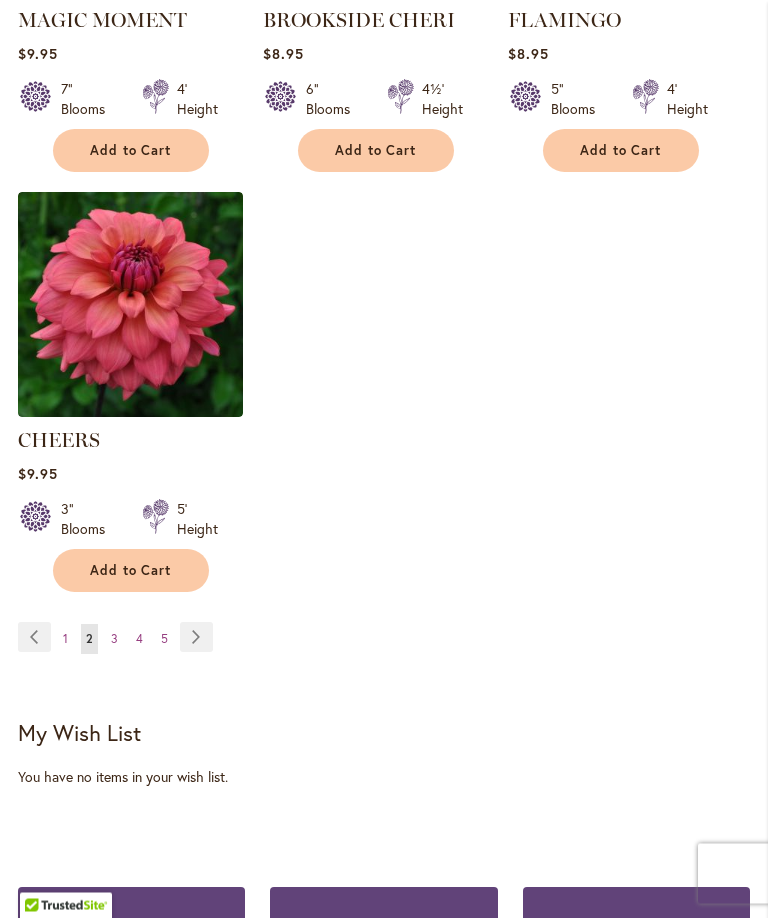 scroll, scrollTop: 2462, scrollLeft: 0, axis: vertical 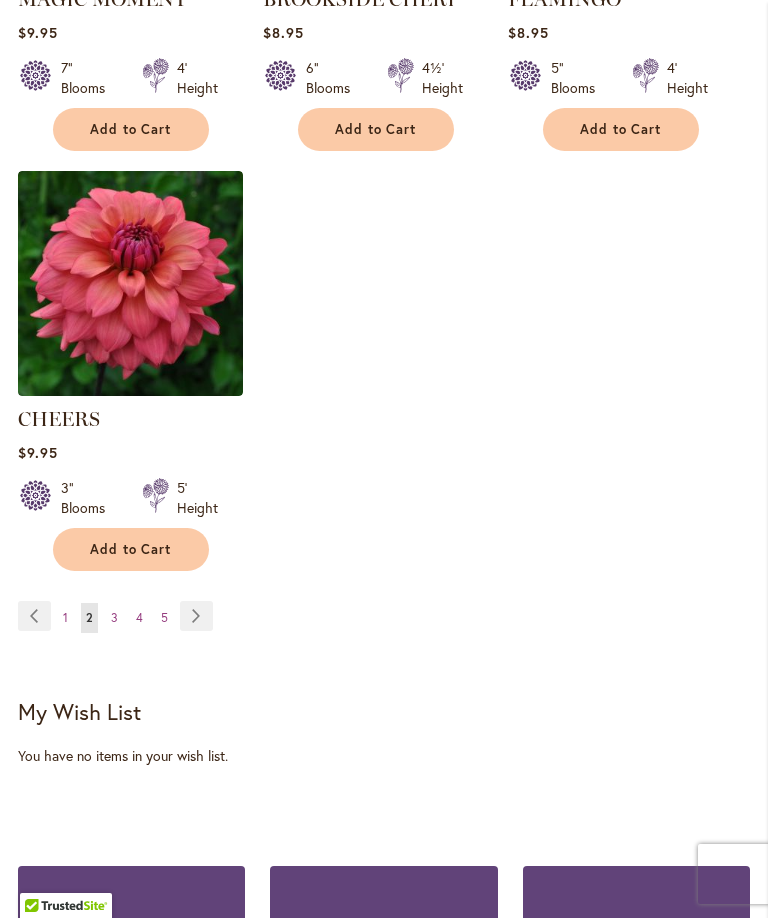 click on "Page
Next" at bounding box center (196, 616) 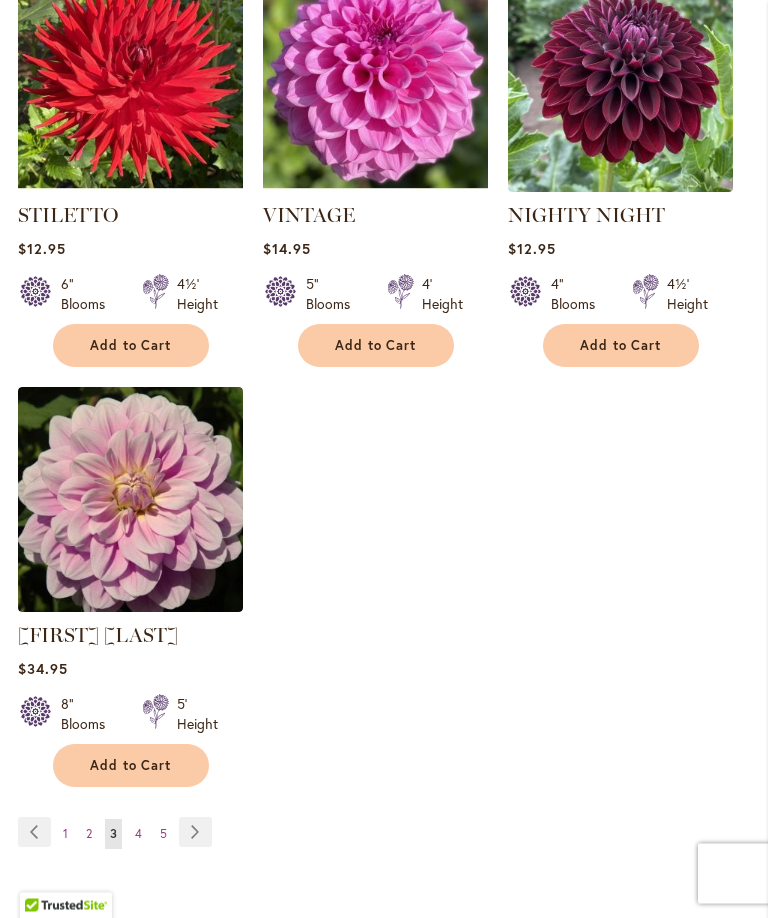 scroll, scrollTop: 2274, scrollLeft: 0, axis: vertical 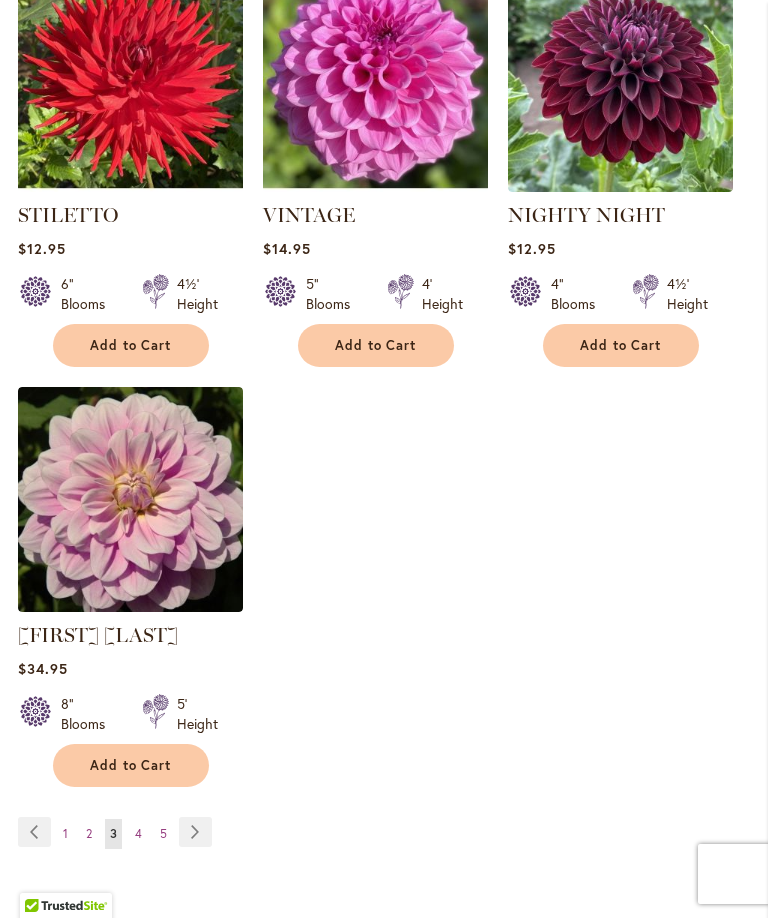 click on "Page
Next" at bounding box center (195, 832) 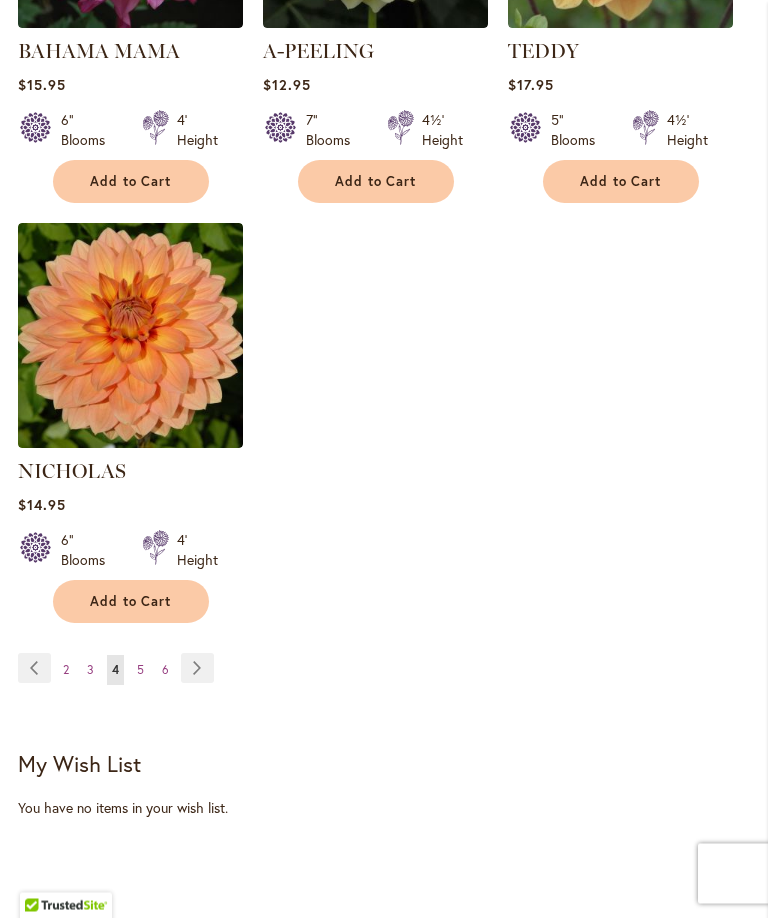 scroll, scrollTop: 2438, scrollLeft: 0, axis: vertical 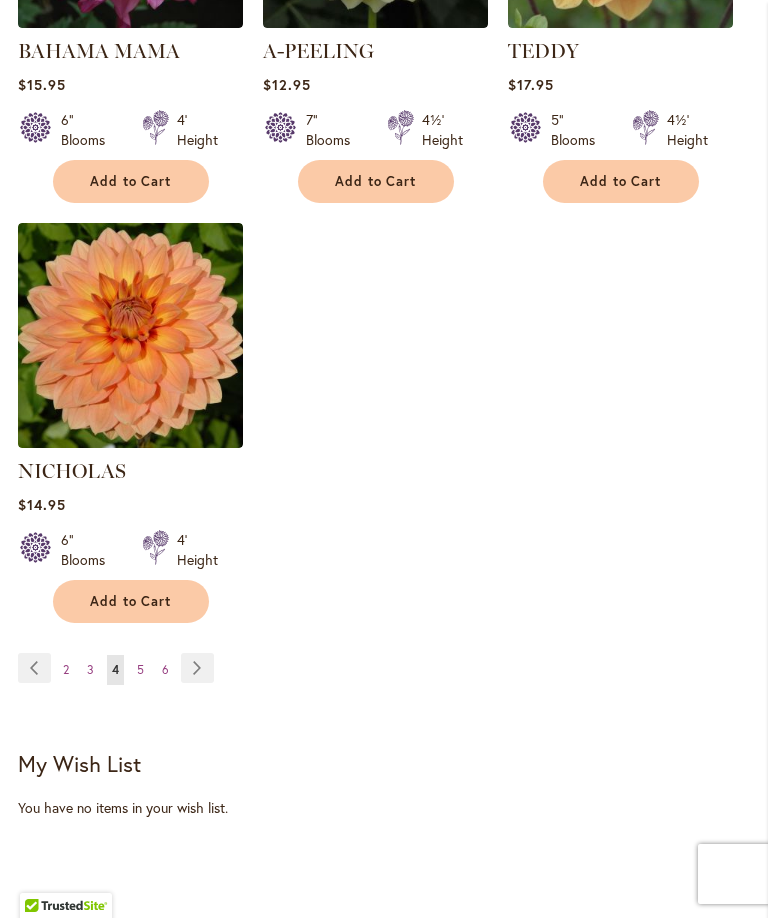 click on "Add to Cart" at bounding box center [131, 601] 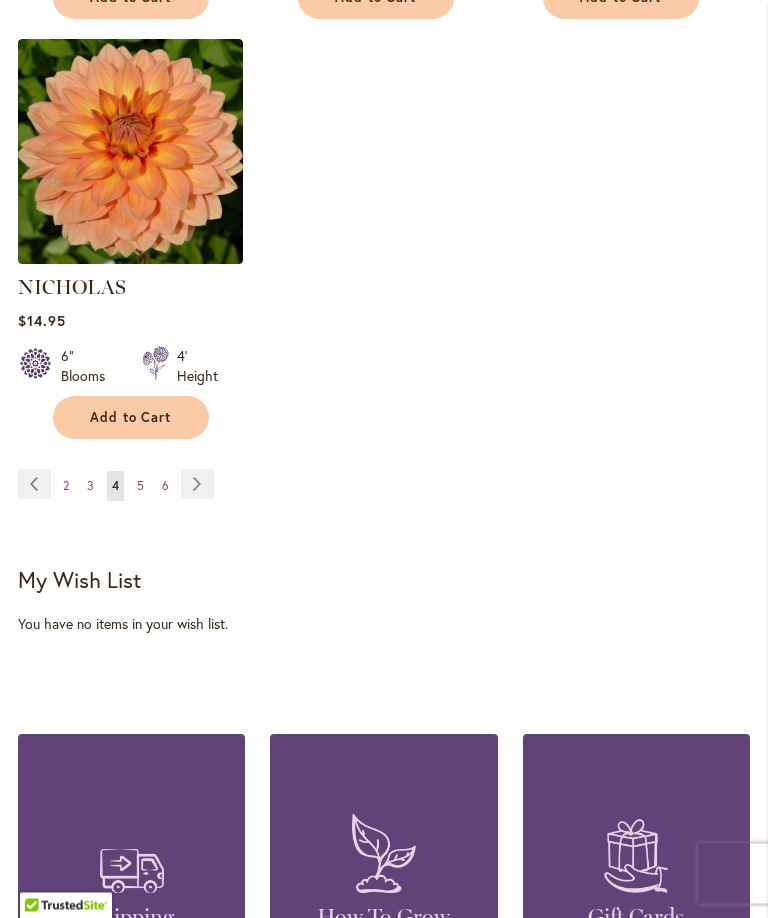 scroll, scrollTop: 2675, scrollLeft: 0, axis: vertical 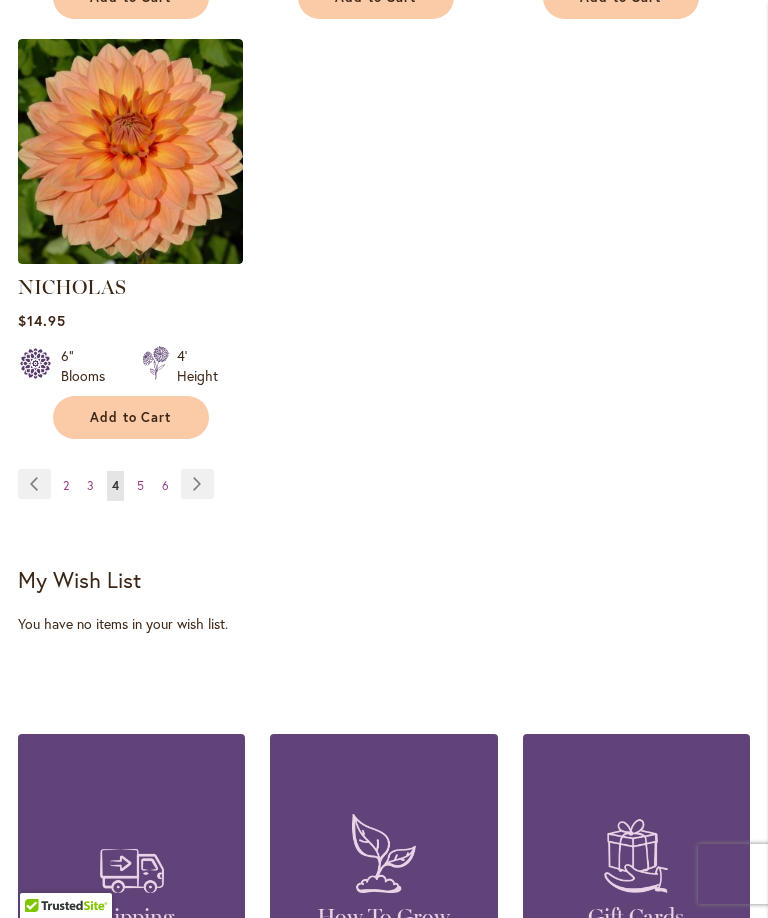 click on "Page
Next" at bounding box center (197, 484) 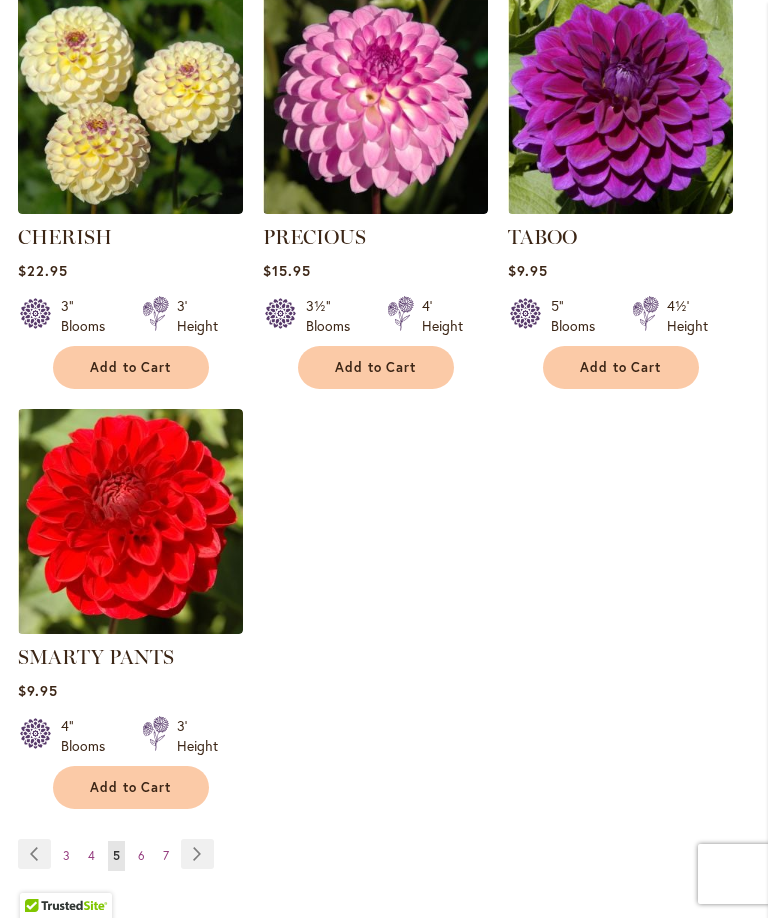 scroll, scrollTop: 2259, scrollLeft: 0, axis: vertical 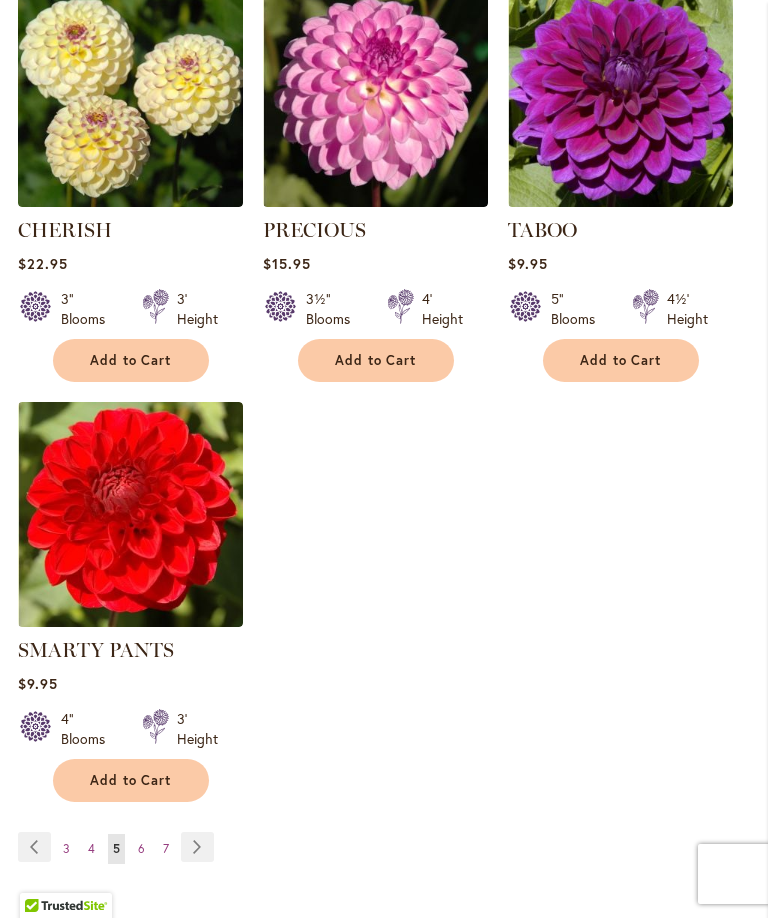 click on "Page
Next" at bounding box center (197, 847) 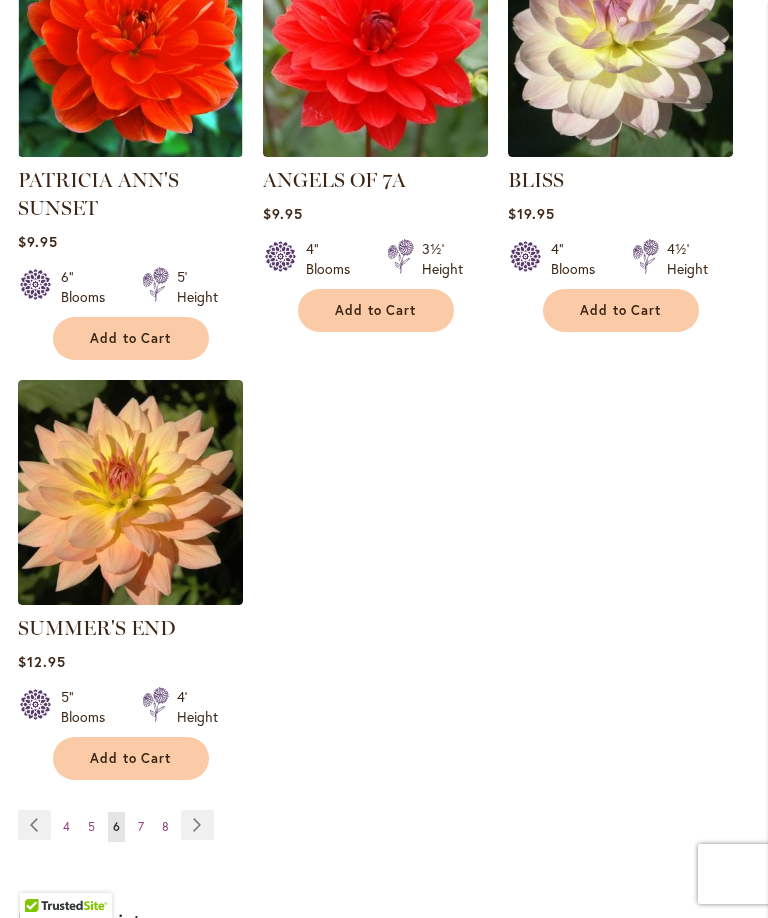 scroll, scrollTop: 2295, scrollLeft: 0, axis: vertical 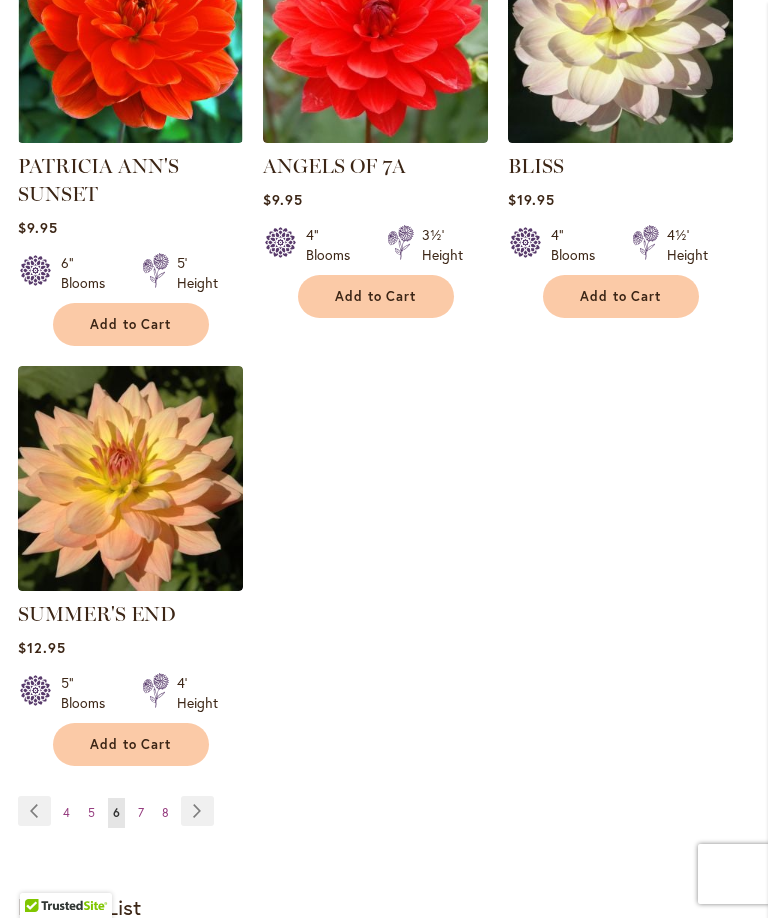 click on "Page
Next" at bounding box center [197, 811] 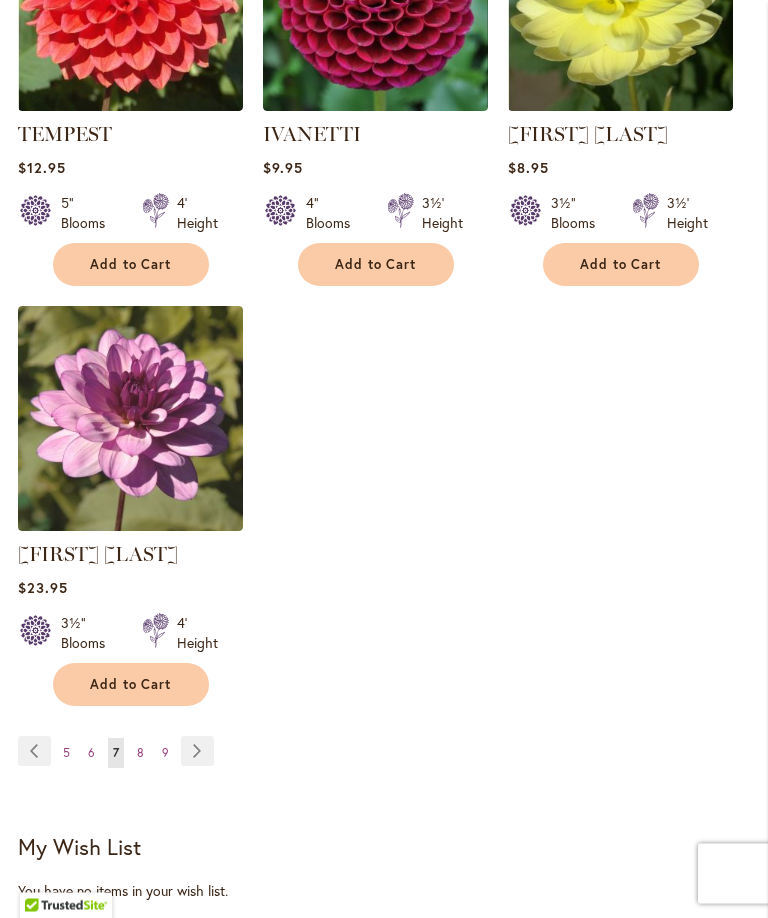 scroll, scrollTop: 2355, scrollLeft: 0, axis: vertical 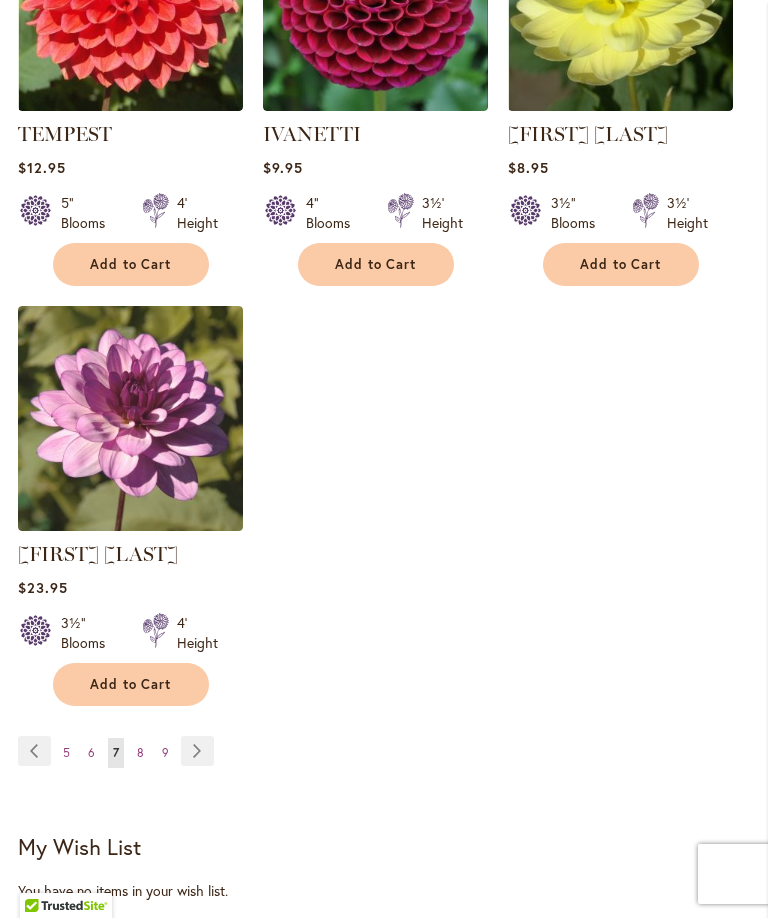 click on "Page
Next" at bounding box center [197, 751] 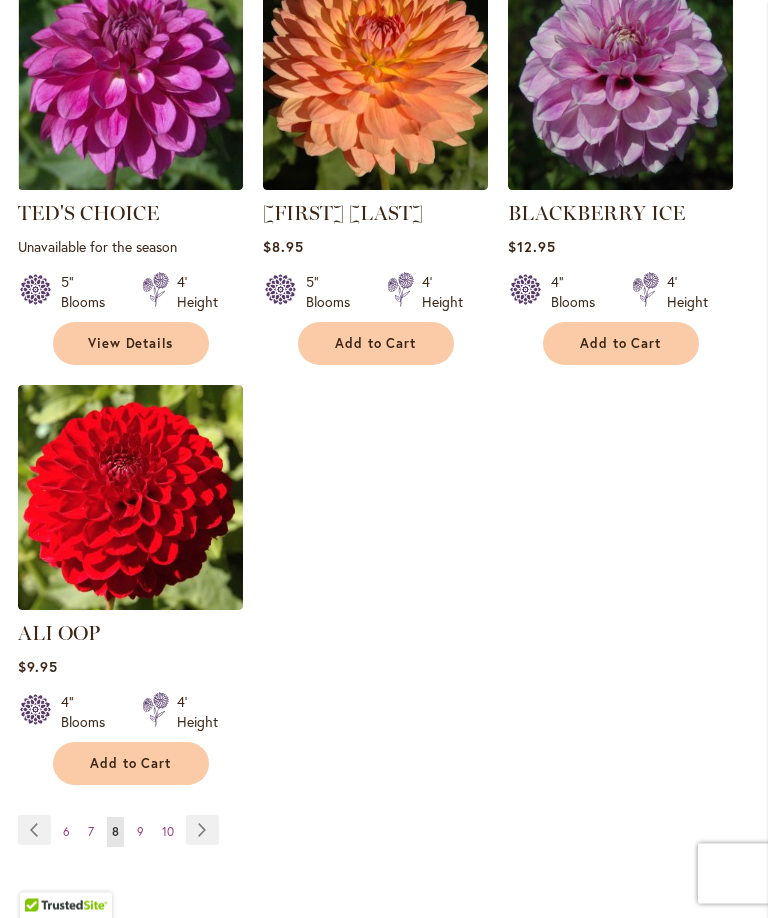 scroll, scrollTop: 2250, scrollLeft: 0, axis: vertical 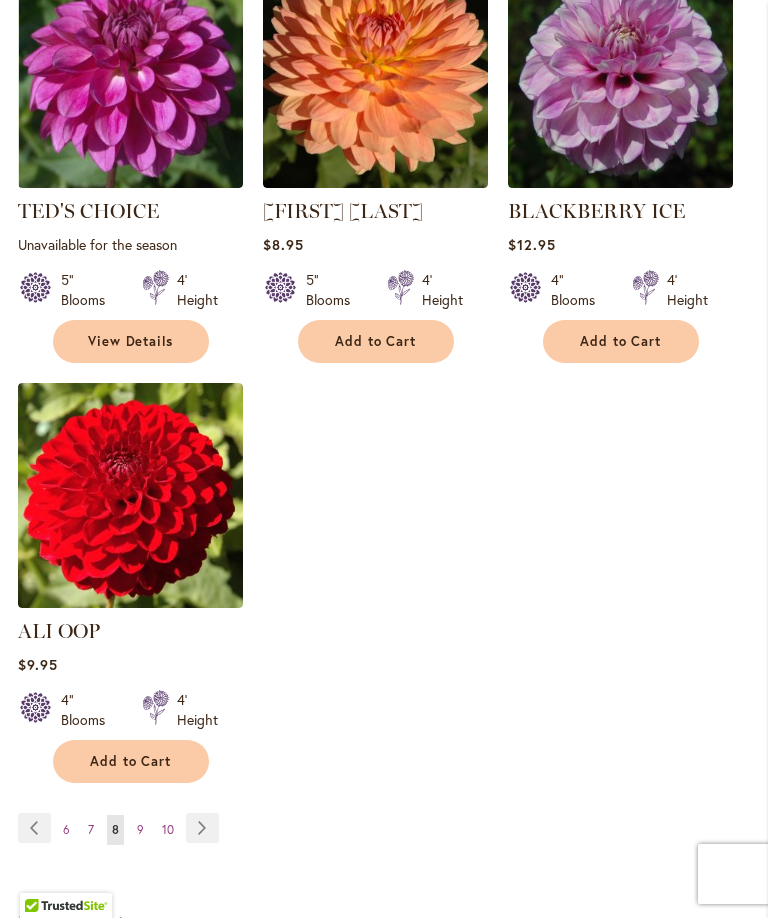 click on "Page
Next" at bounding box center [202, 828] 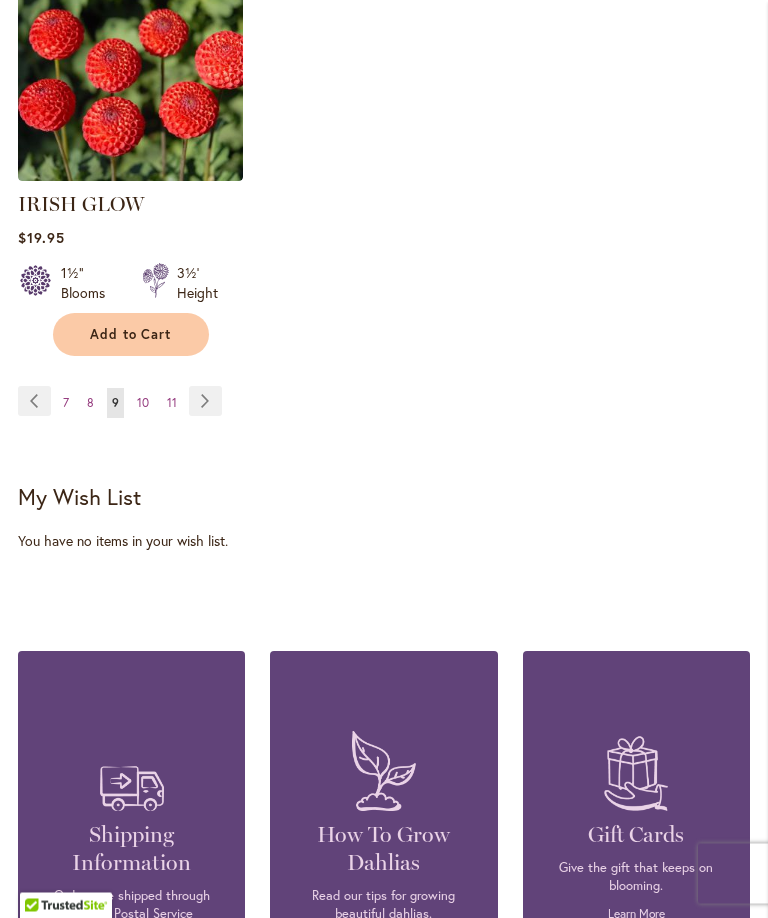 scroll, scrollTop: 2680, scrollLeft: 0, axis: vertical 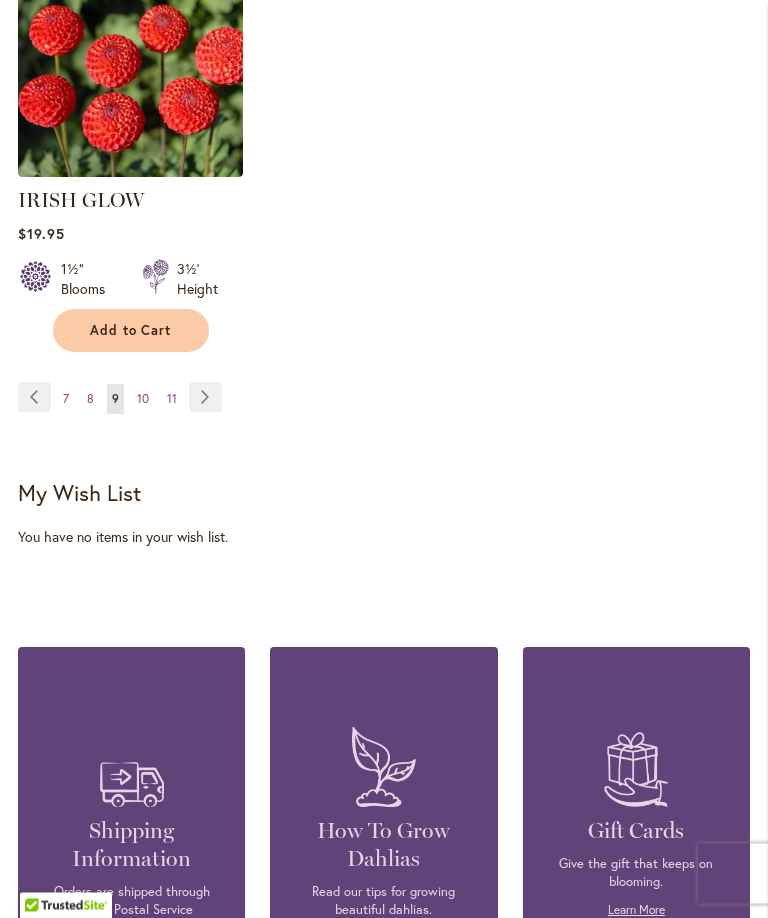 click on "Page
Next" at bounding box center [205, 398] 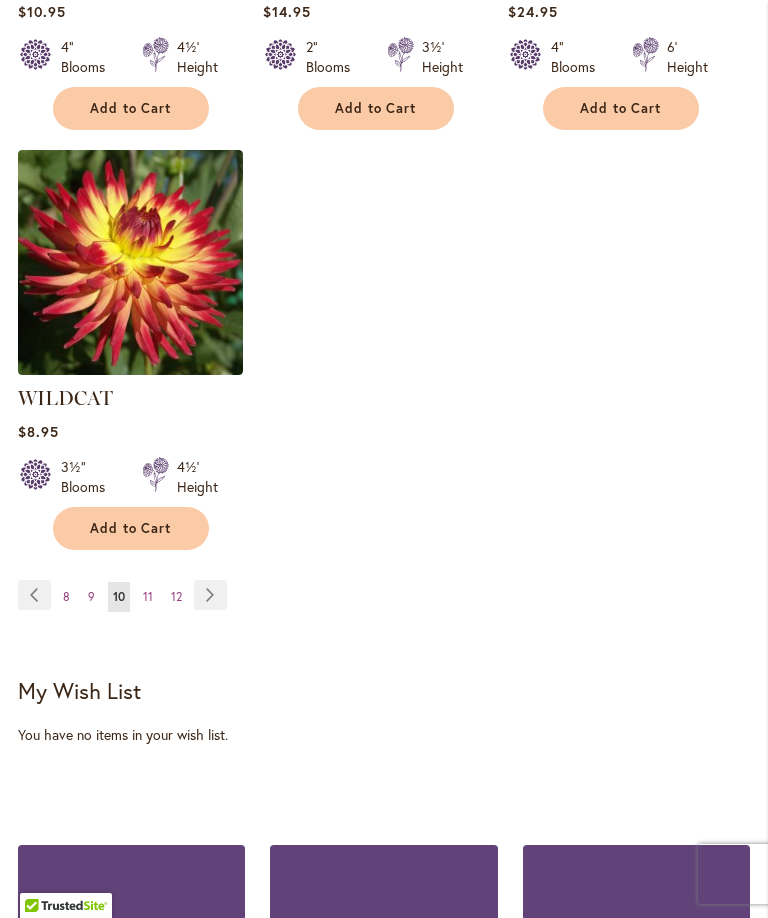 scroll, scrollTop: 2487, scrollLeft: 0, axis: vertical 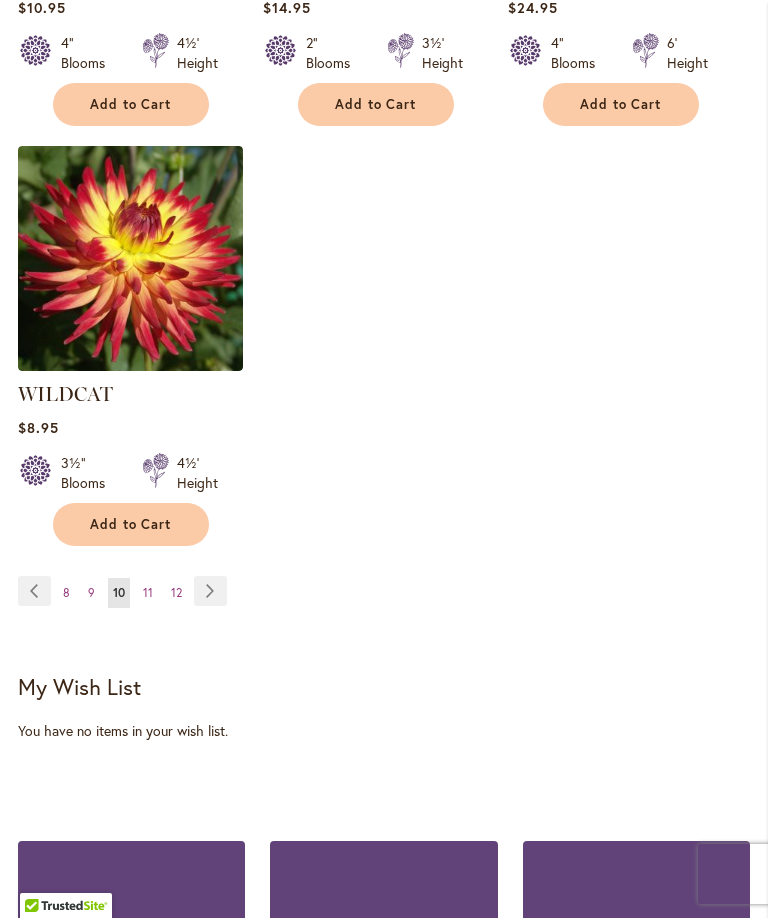 click on "Page
Next" at bounding box center [210, 591] 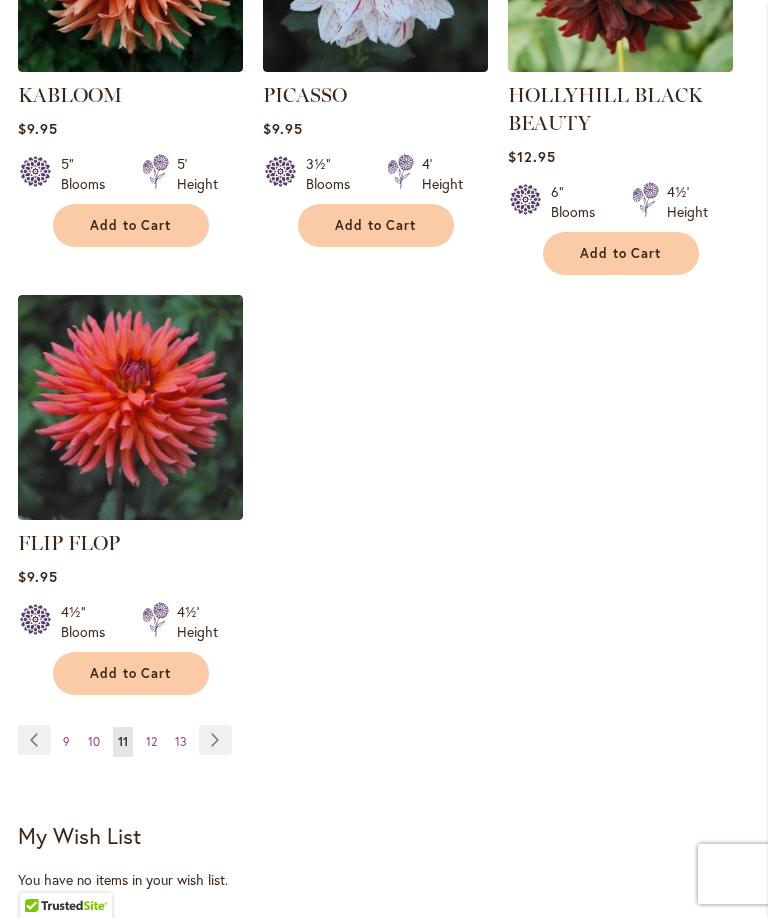 scroll, scrollTop: 2394, scrollLeft: 0, axis: vertical 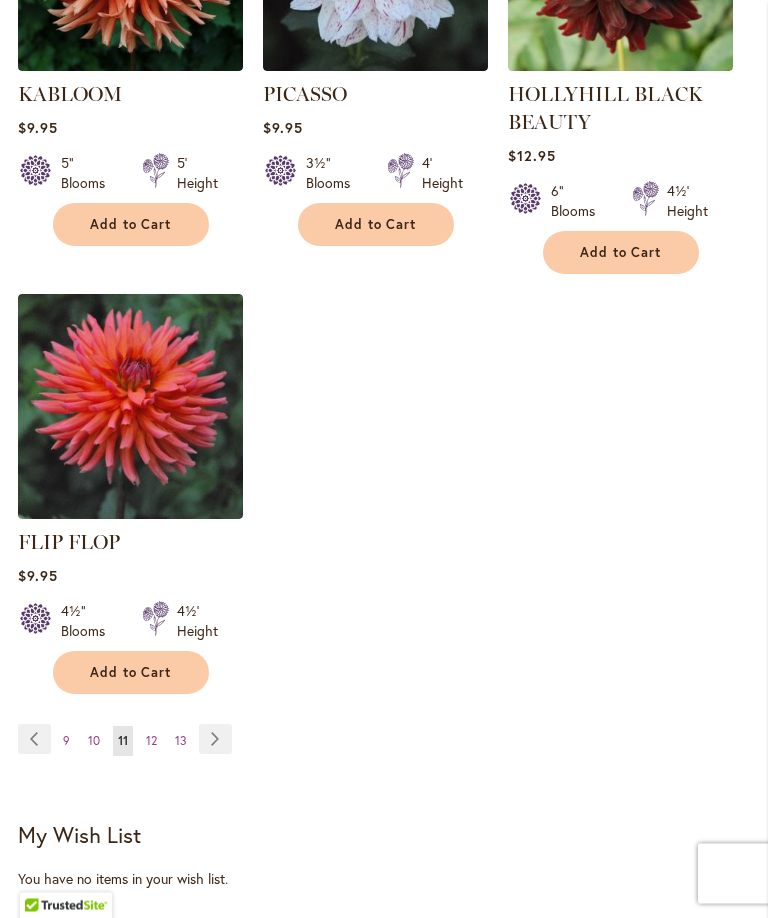 click on "Page
Next" at bounding box center (215, 740) 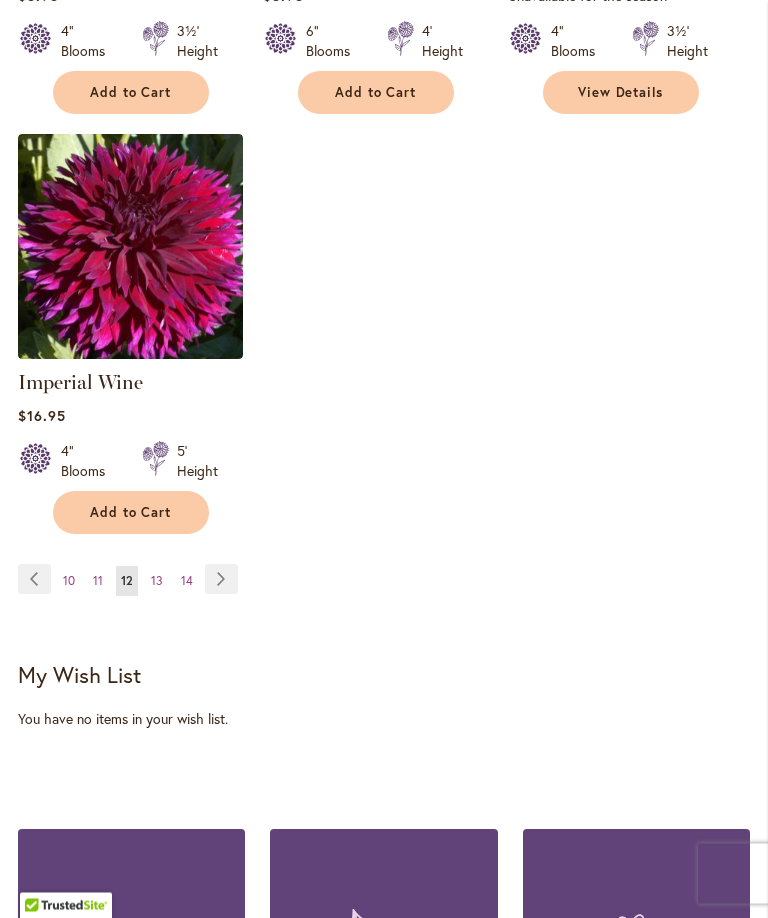 scroll, scrollTop: 2499, scrollLeft: 0, axis: vertical 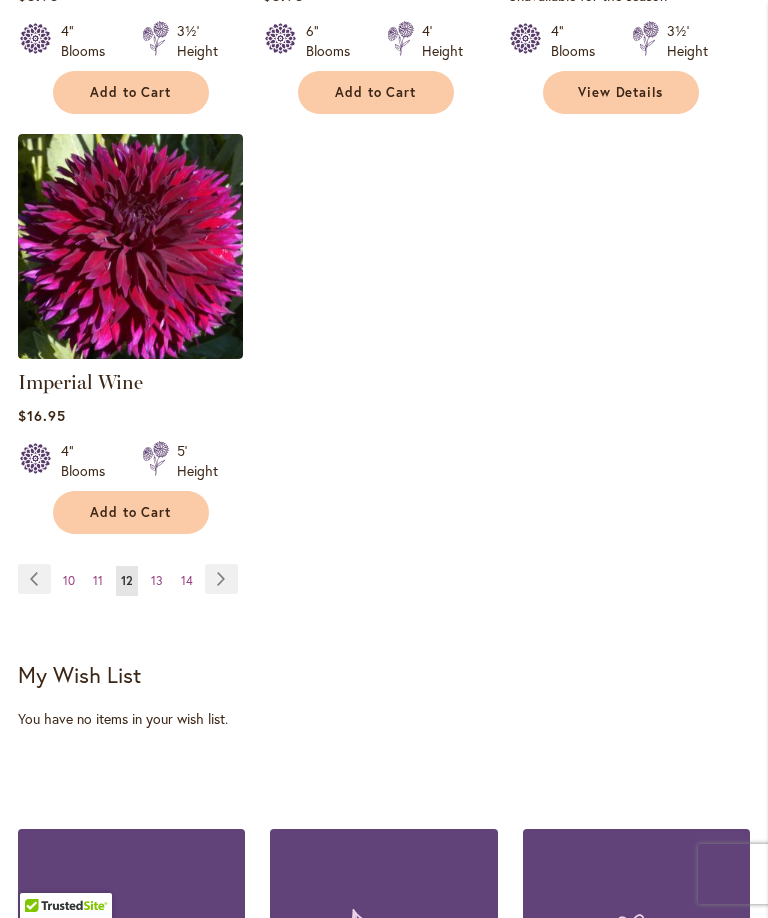 click on "Page
Next" at bounding box center [221, 579] 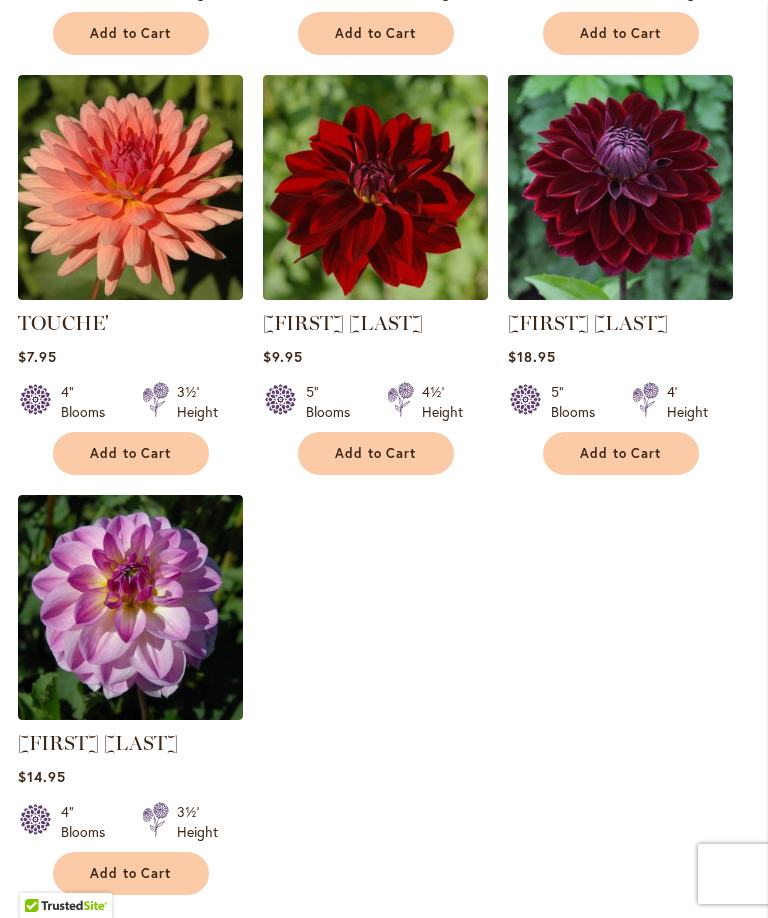 scroll, scrollTop: 2071, scrollLeft: 0, axis: vertical 